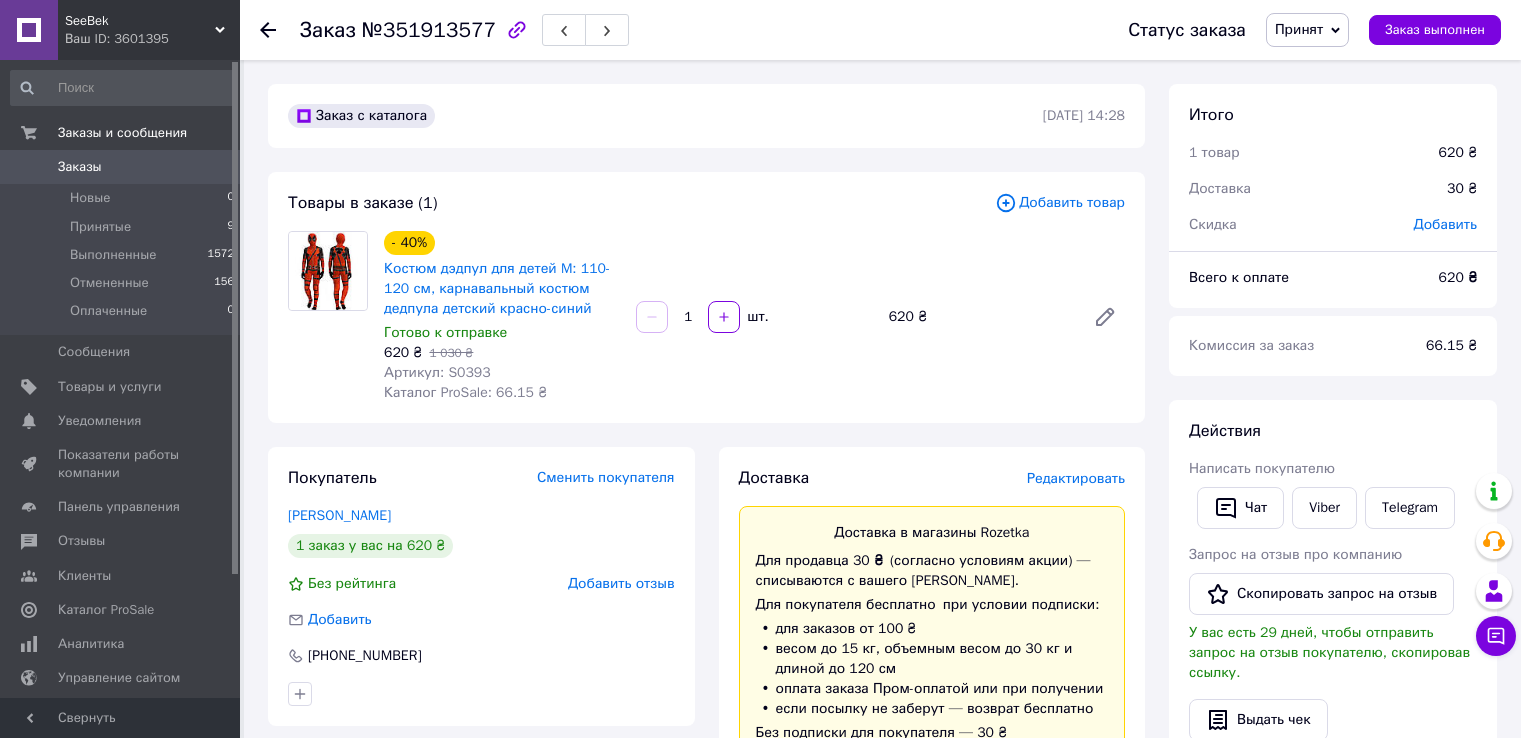 scroll, scrollTop: 744, scrollLeft: 0, axis: vertical 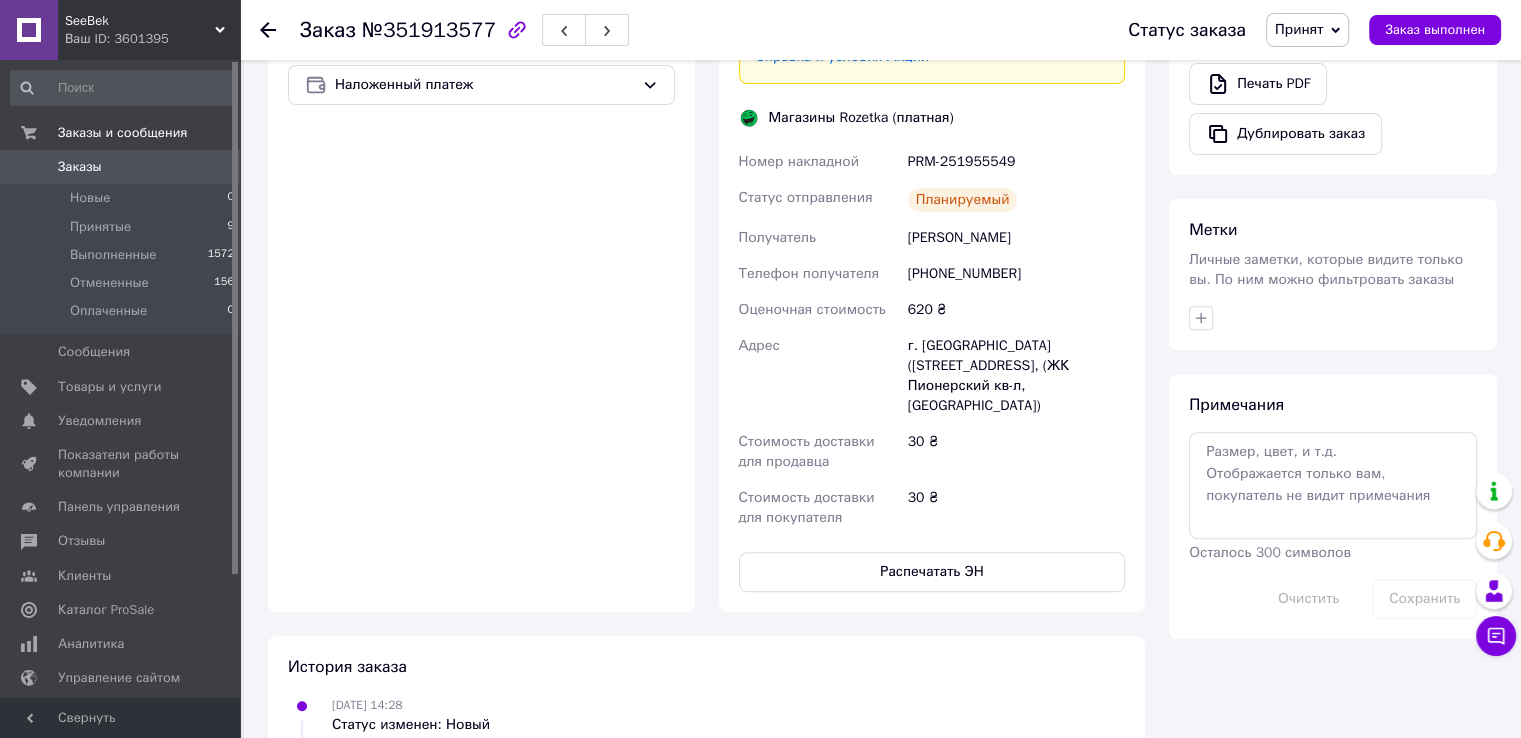 click on "SeeBek" at bounding box center (140, 21) 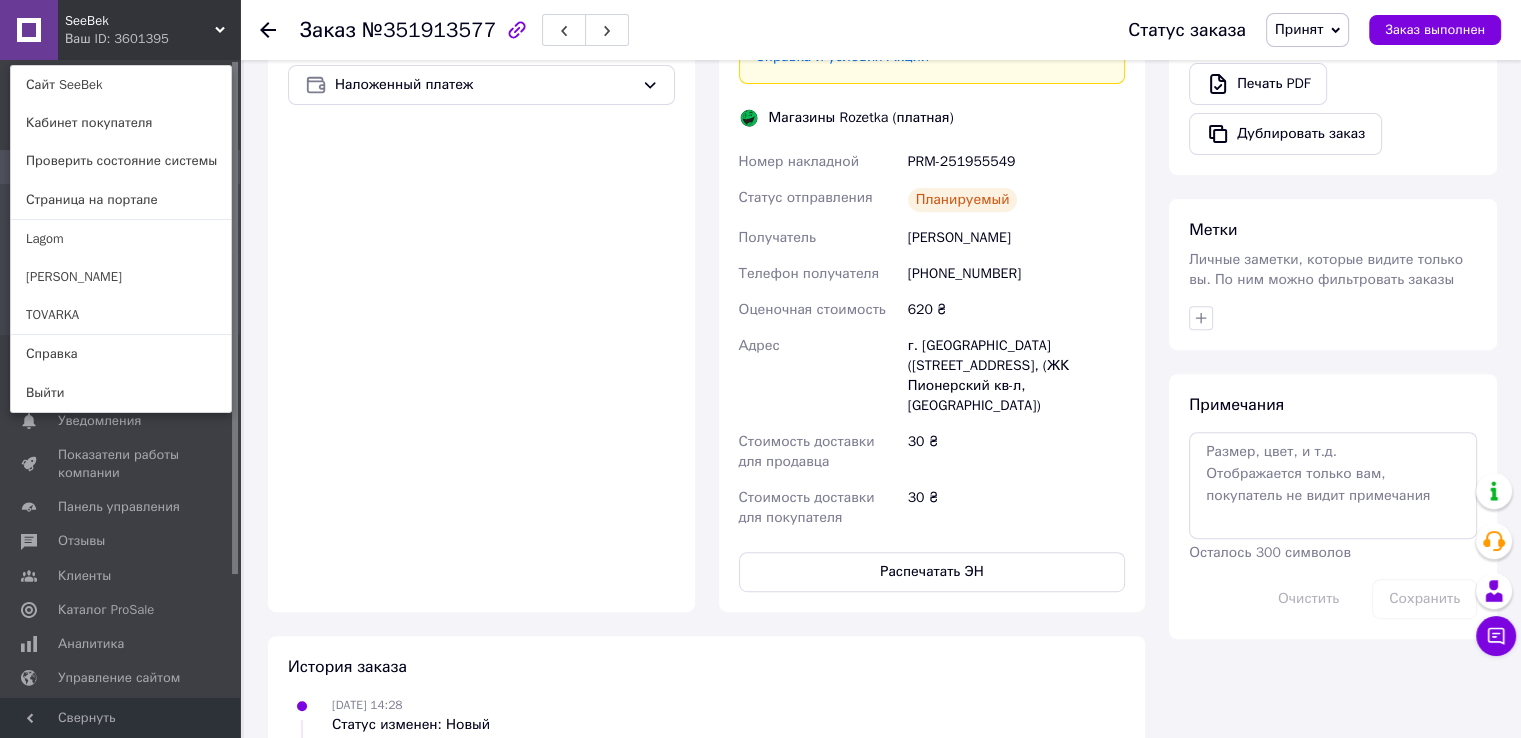 click on "SeeBek" at bounding box center (140, 21) 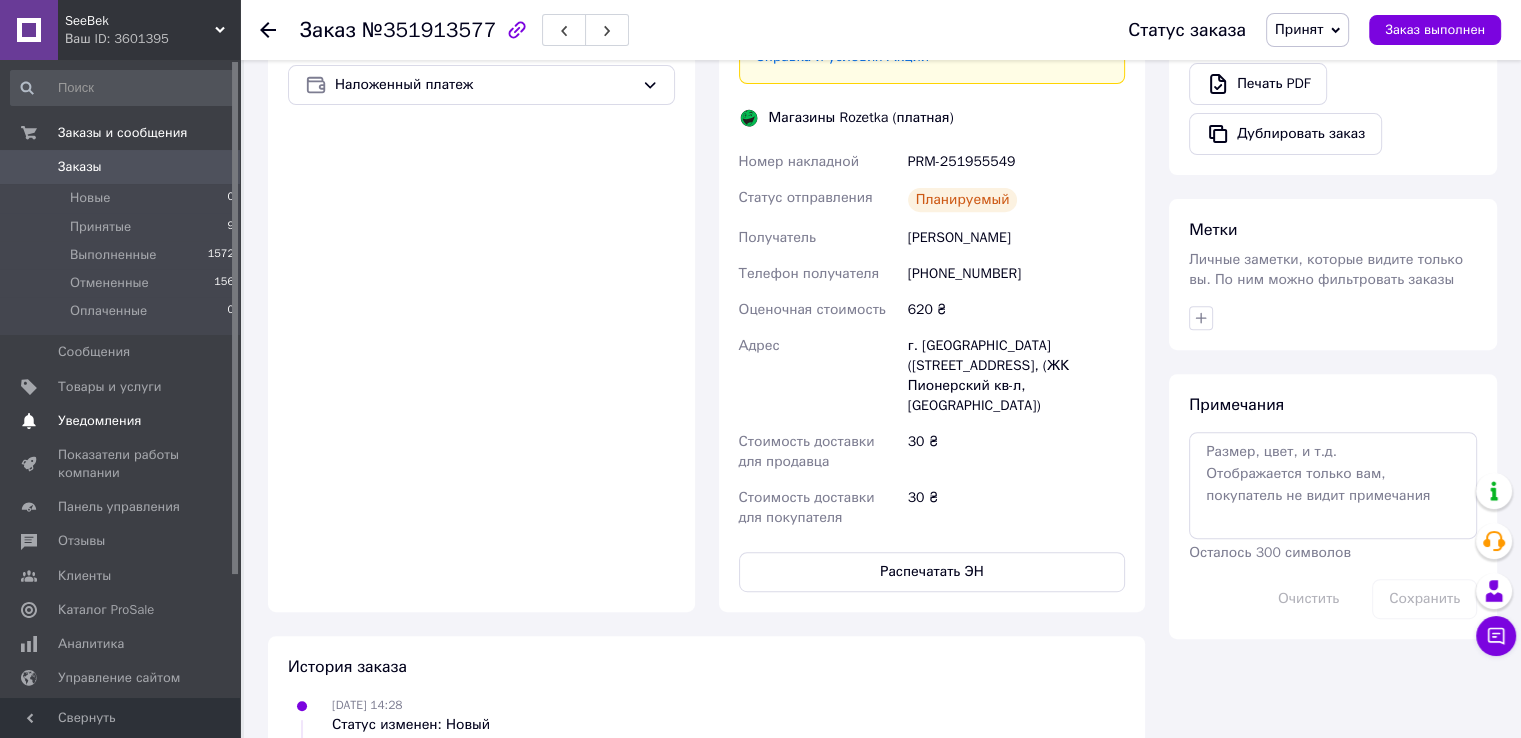 click on "Уведомления" at bounding box center (99, 421) 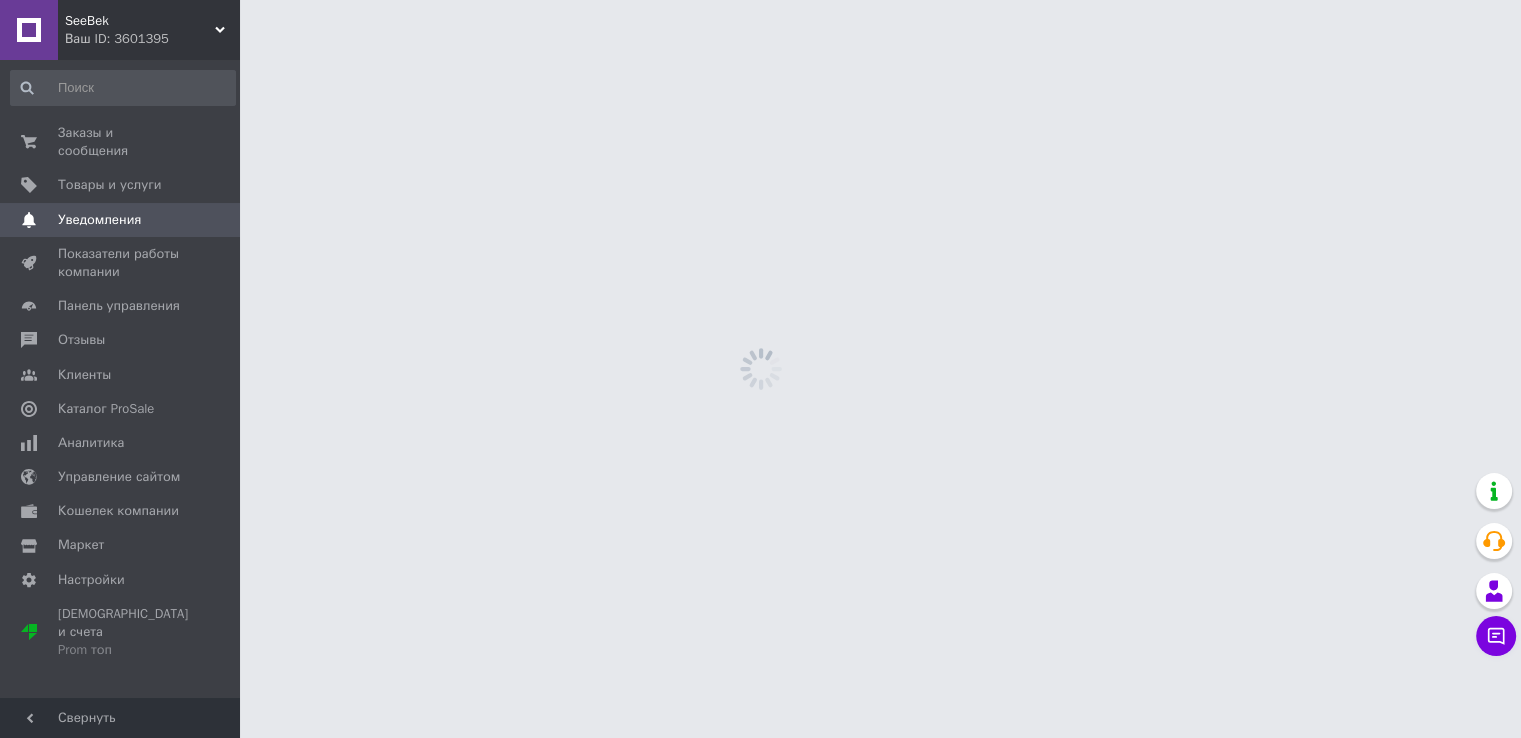 scroll, scrollTop: 0, scrollLeft: 0, axis: both 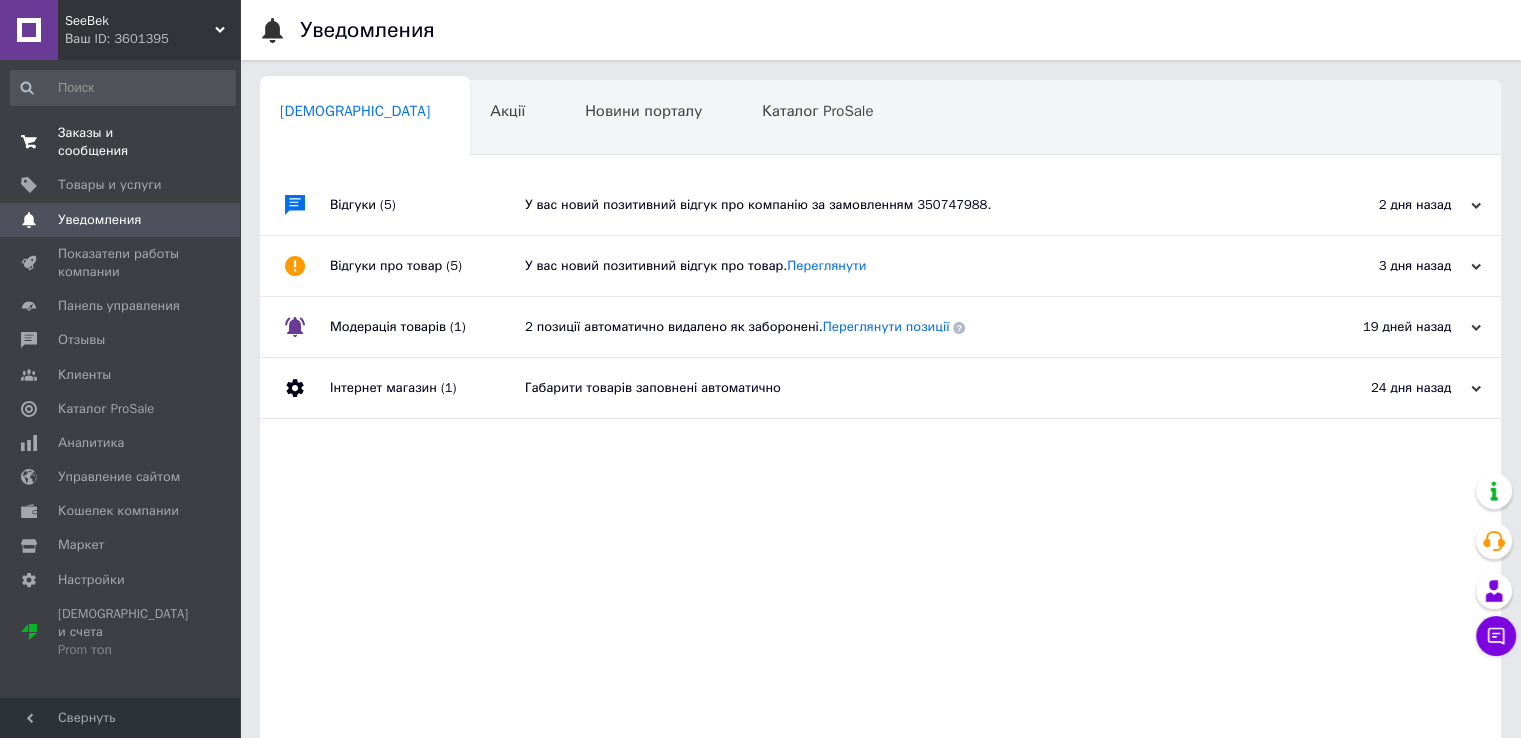 click on "Заказы и сообщения" at bounding box center [121, 142] 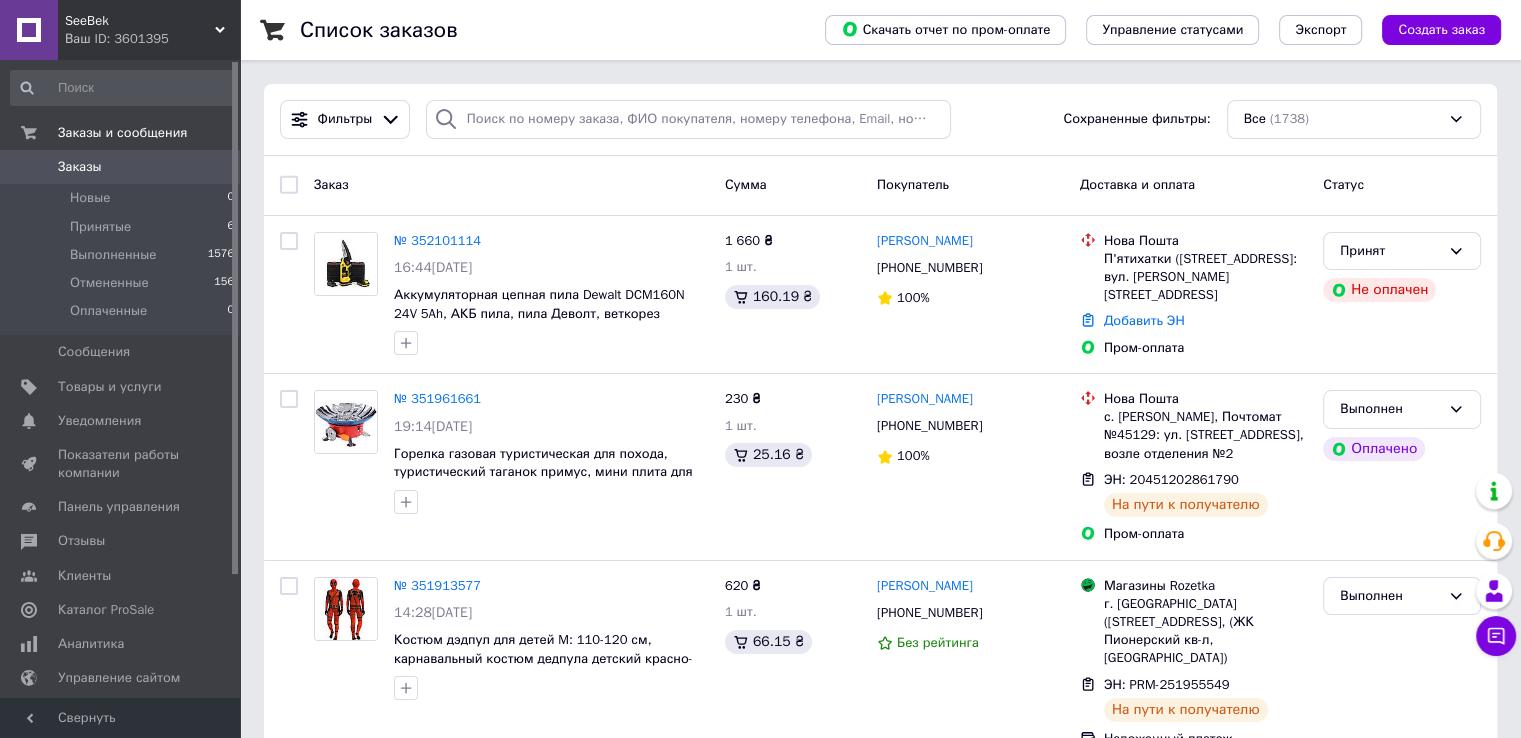 click on "Ваш ID: 3601395" at bounding box center (152, 39) 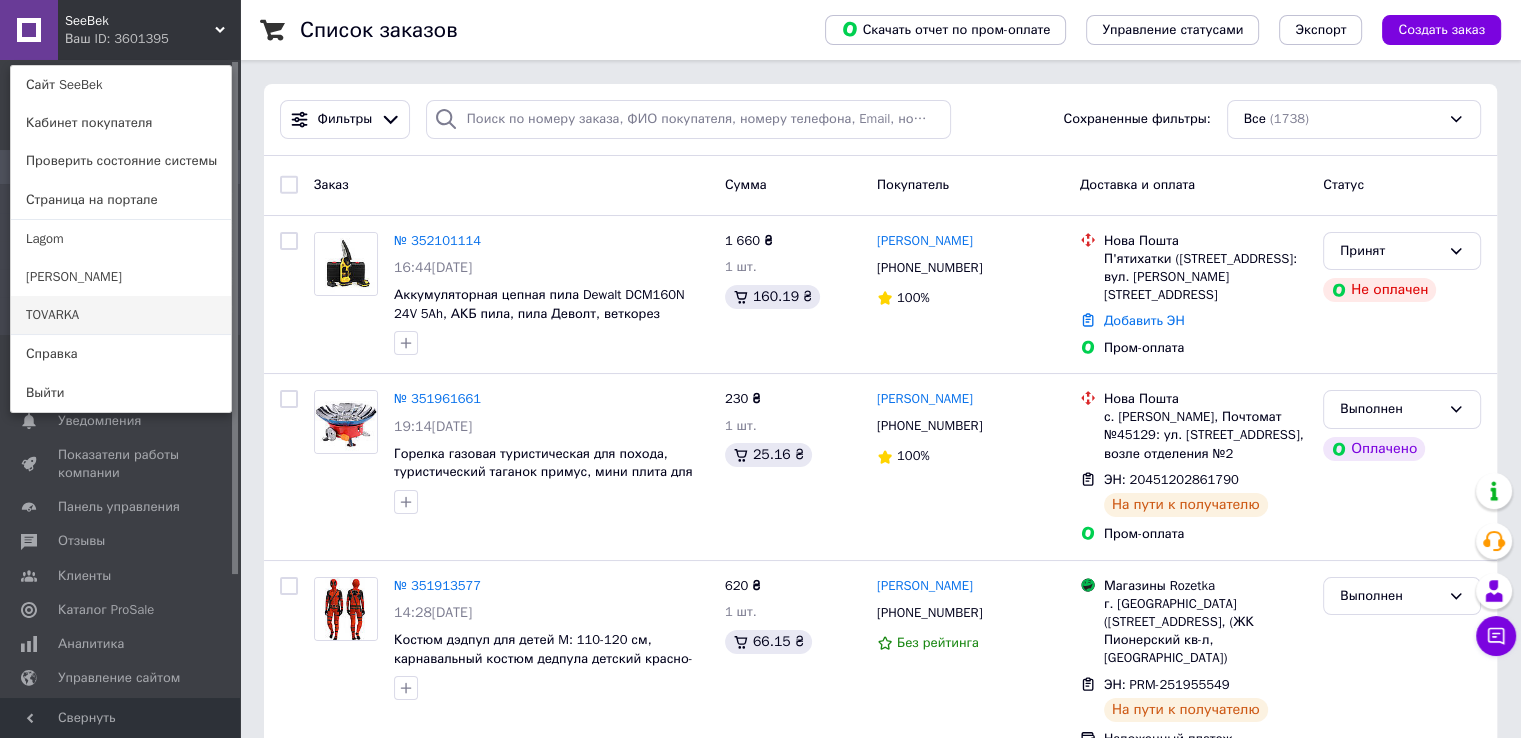click on "TOVARKA" at bounding box center [121, 315] 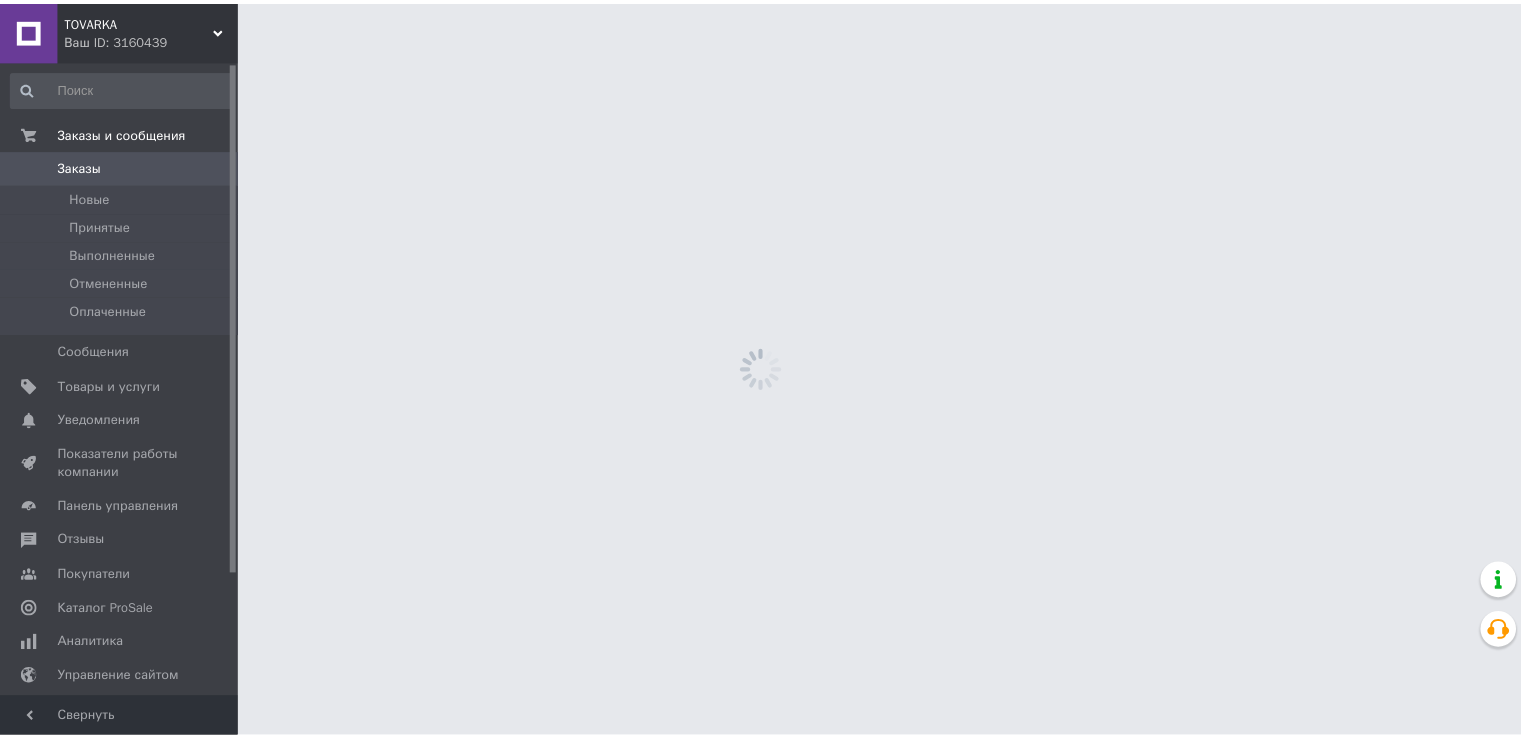 scroll, scrollTop: 0, scrollLeft: 0, axis: both 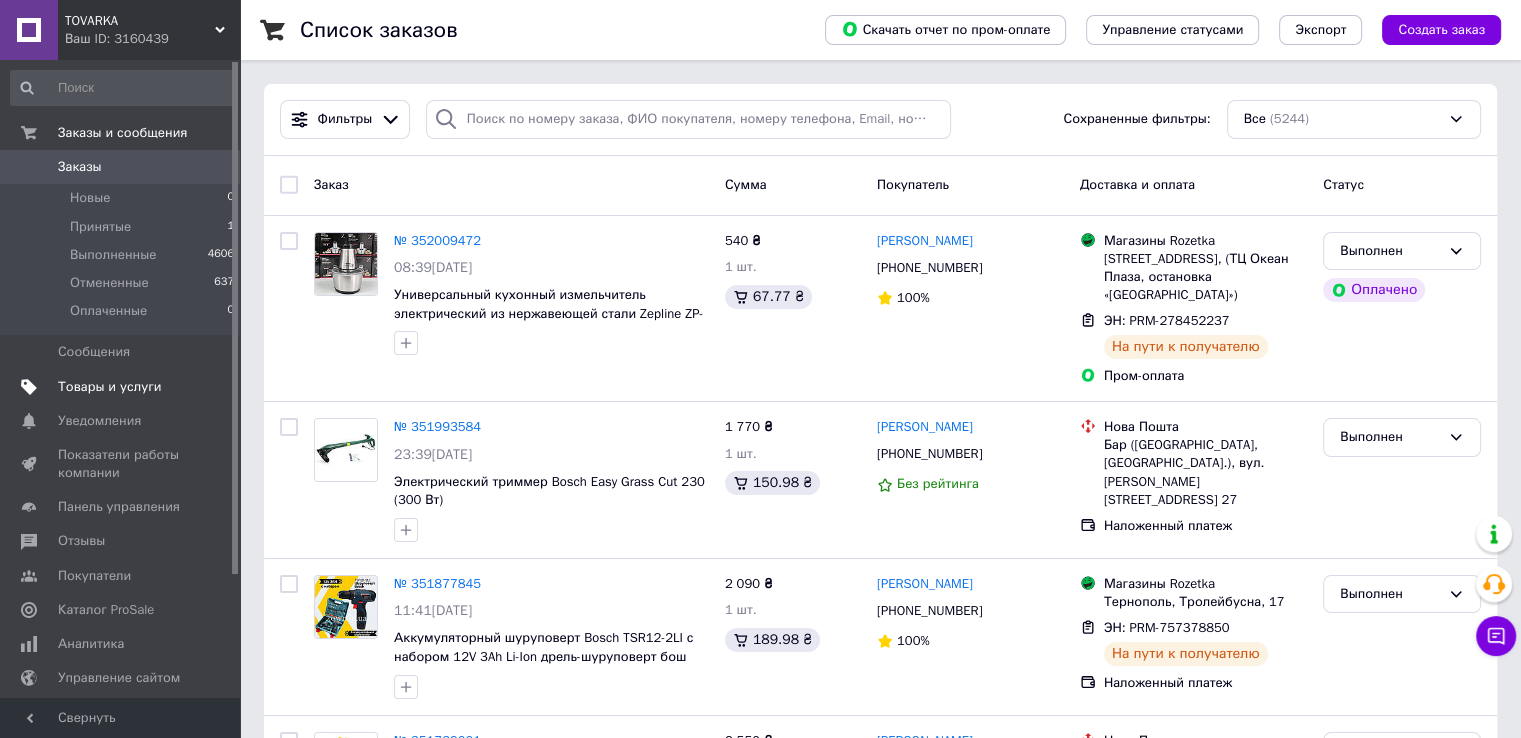 click on "Товары и услуги" at bounding box center [110, 387] 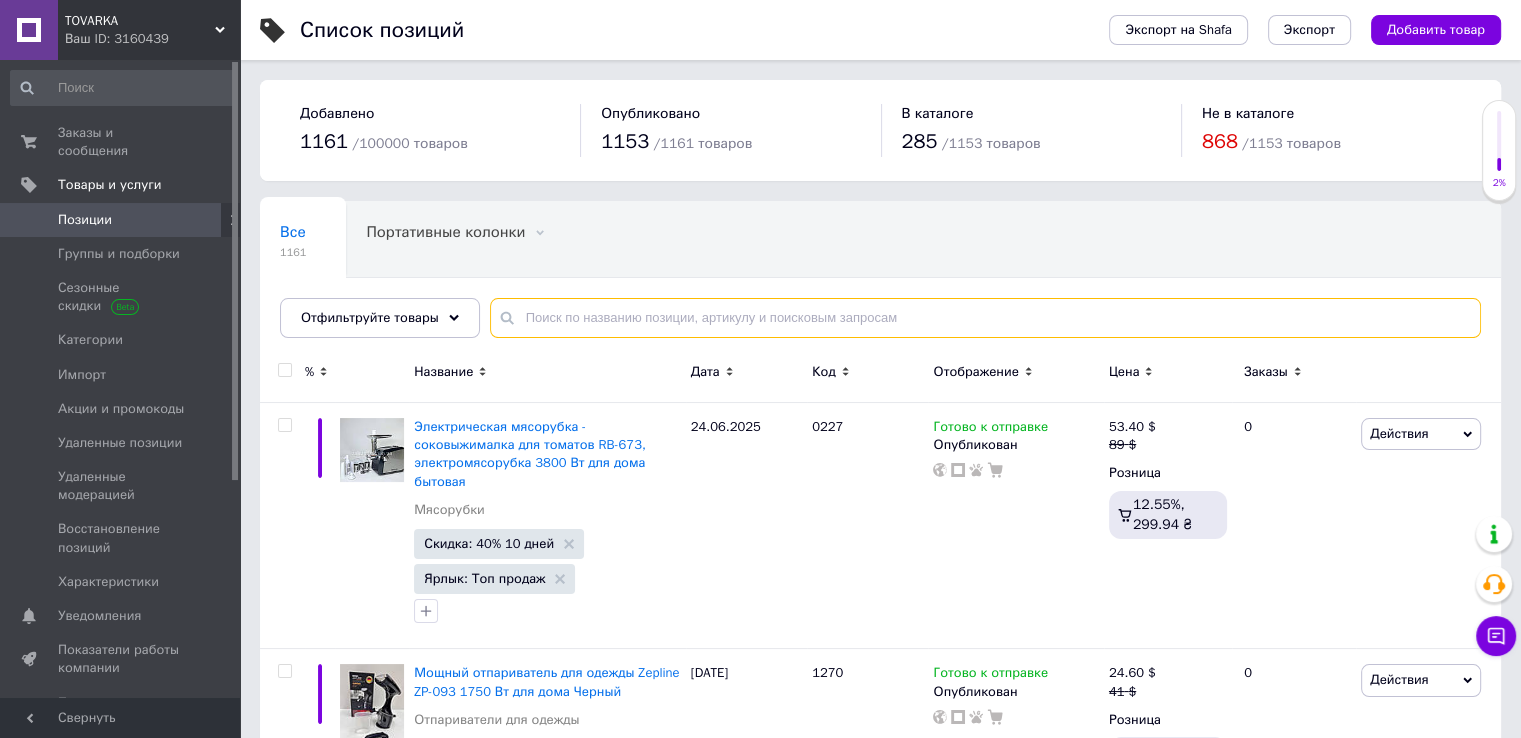 click at bounding box center (985, 318) 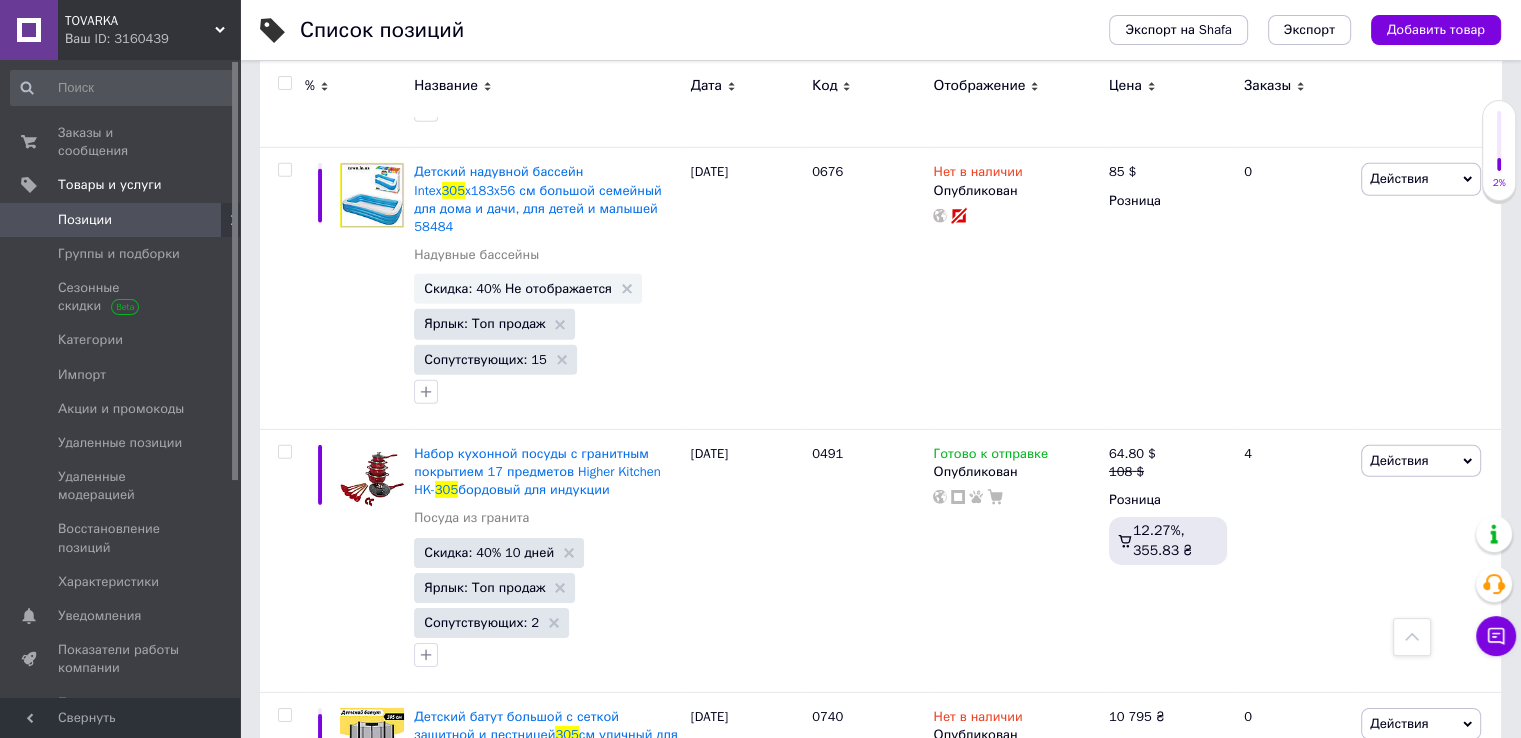 scroll, scrollTop: 6152, scrollLeft: 0, axis: vertical 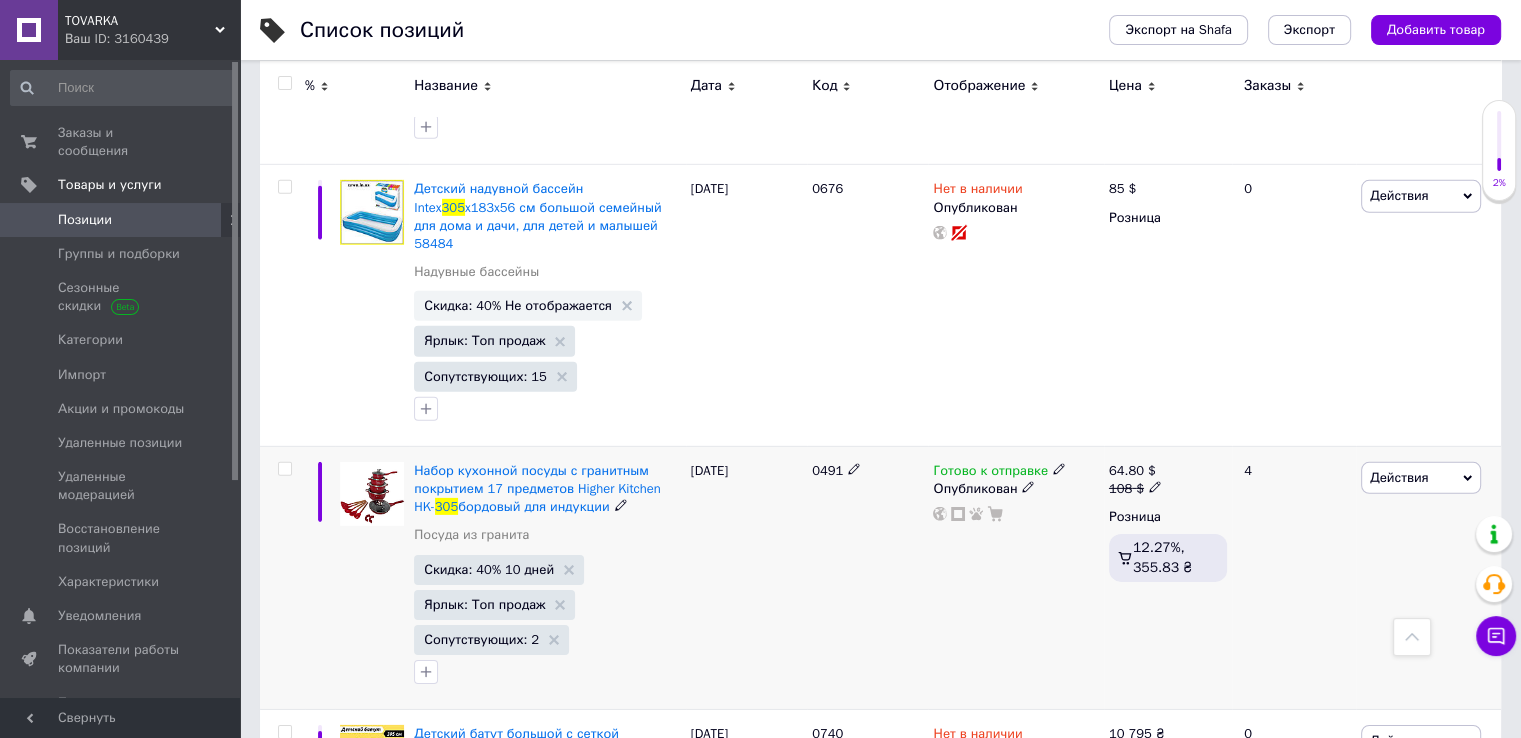 type on "305" 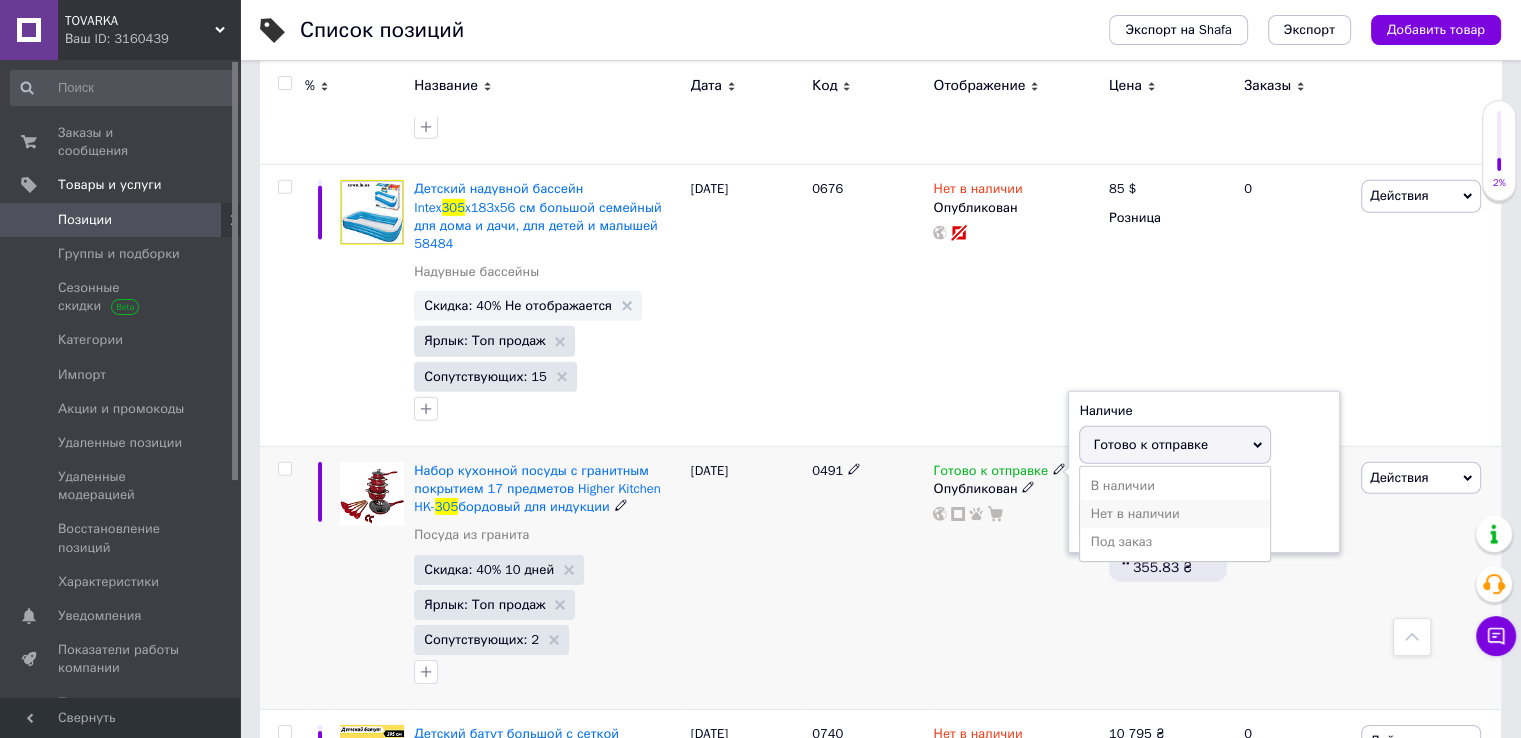 click on "Нет в наличии" at bounding box center (1175, 514) 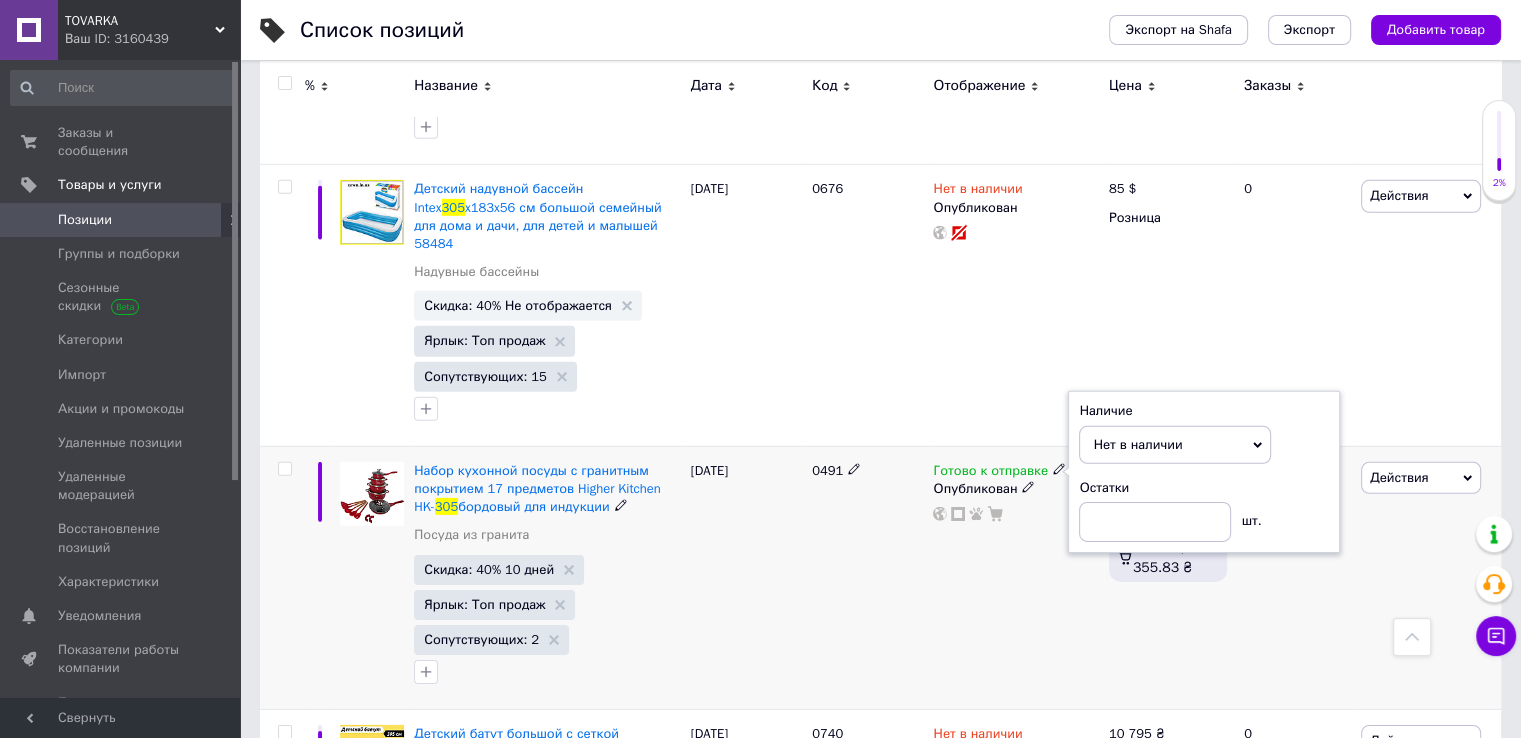 click on "0491" at bounding box center [867, 577] 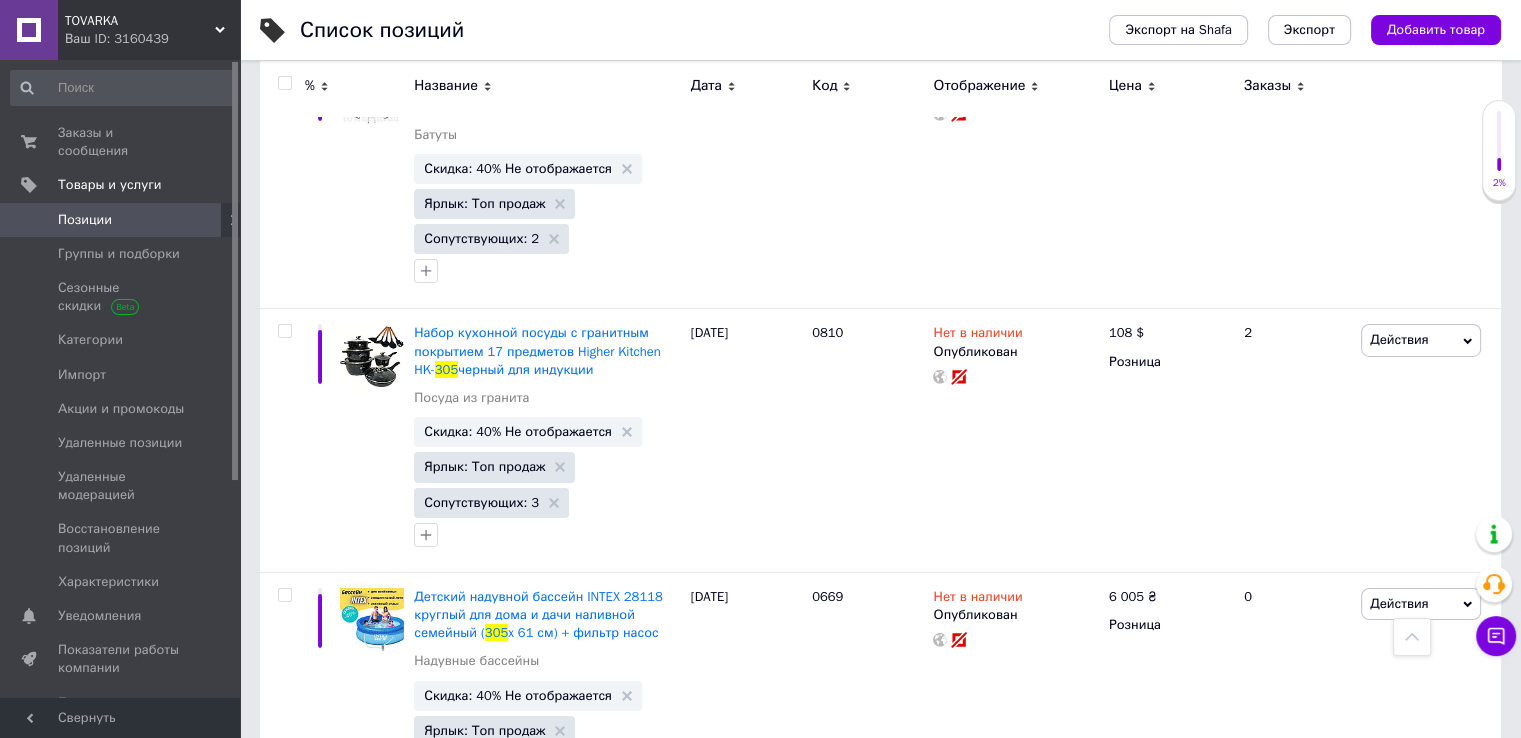 scroll, scrollTop: 6952, scrollLeft: 0, axis: vertical 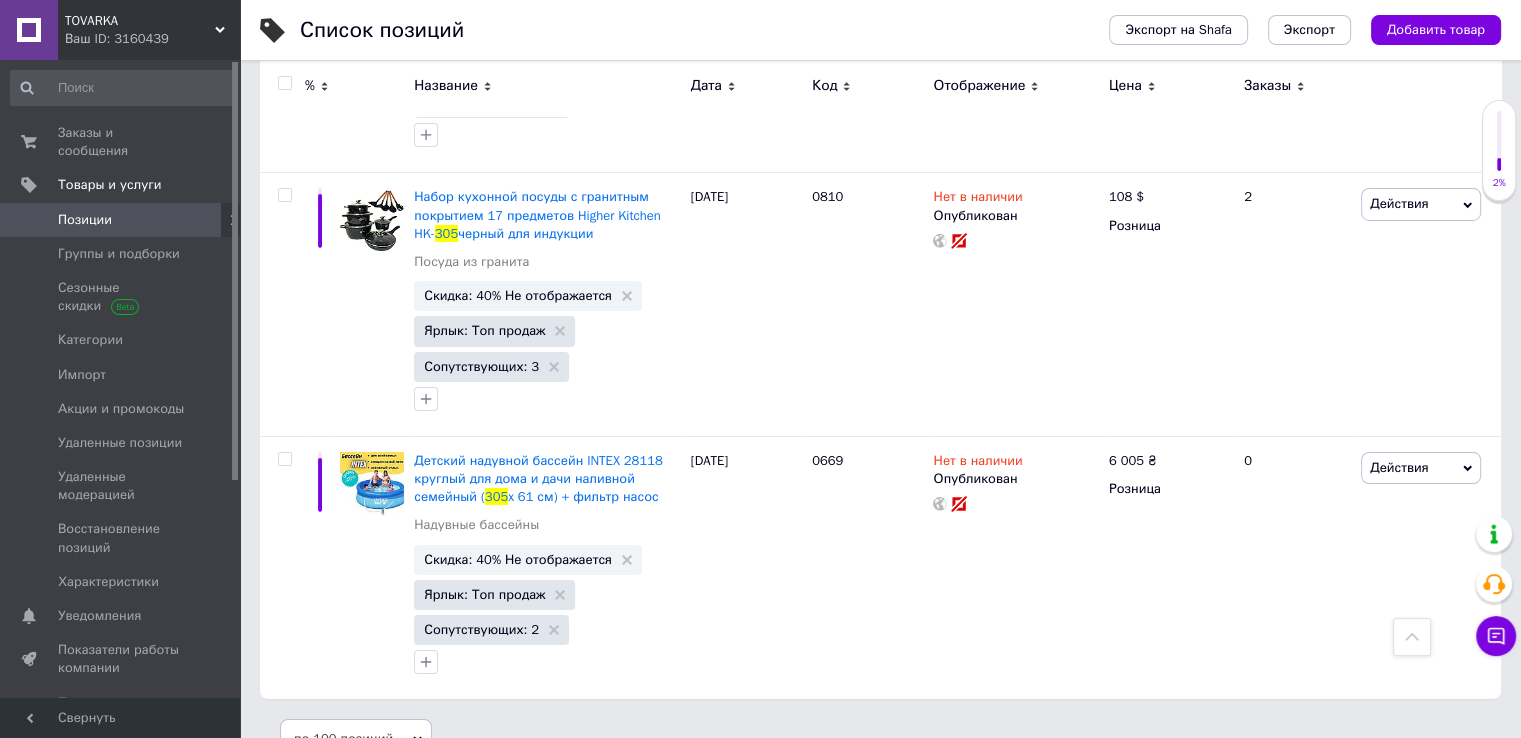 click on "Ваш ID: 3160439" at bounding box center [152, 39] 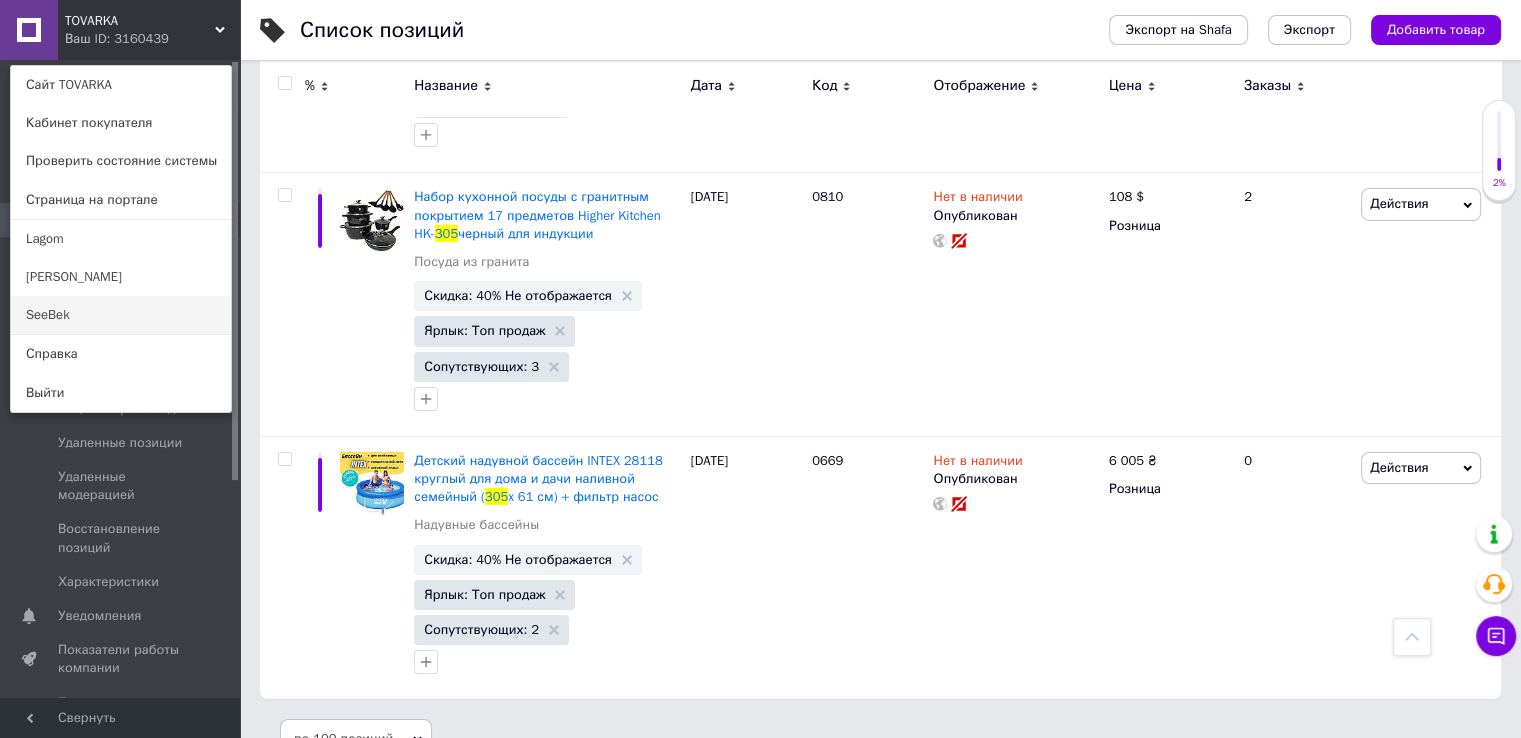 click on "SeeBek" at bounding box center [121, 315] 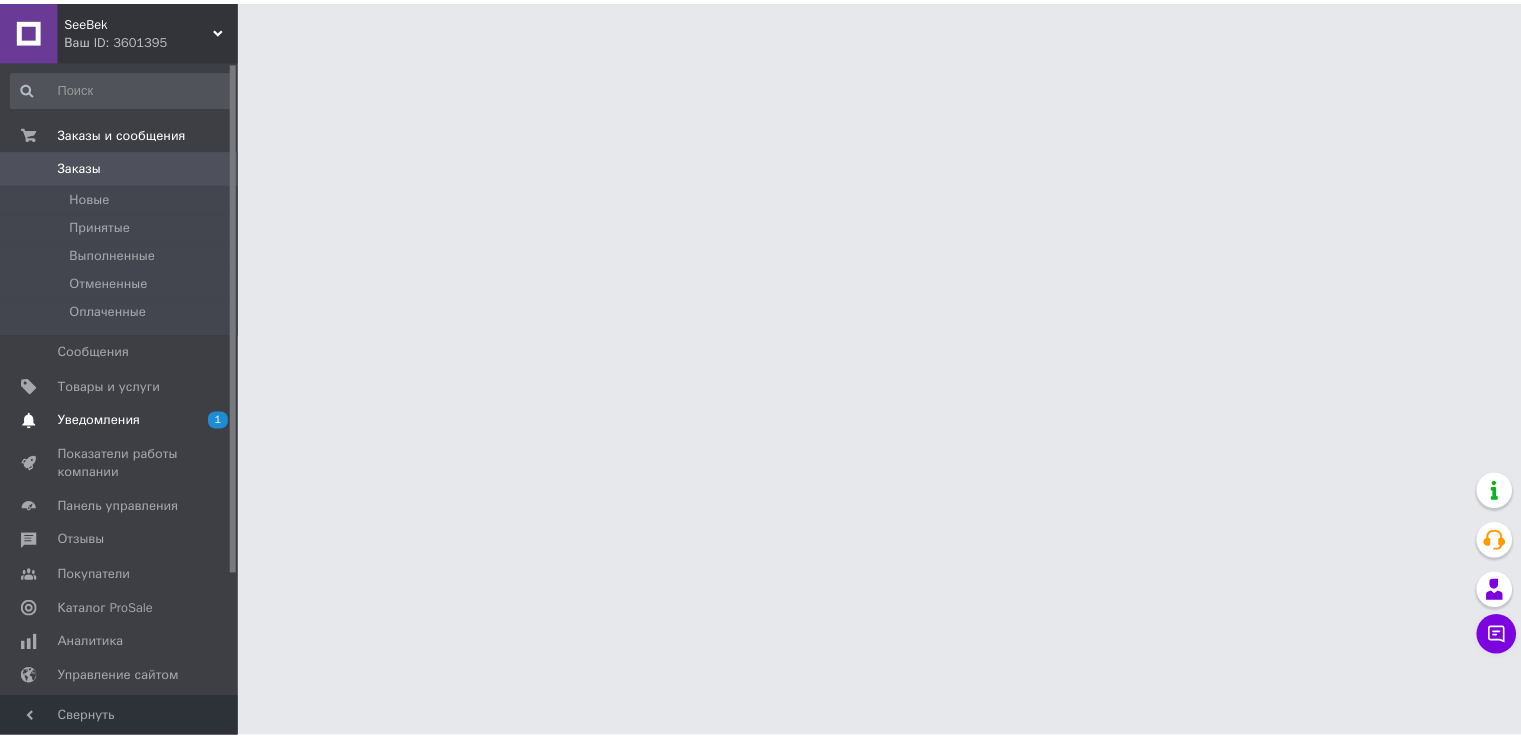 scroll, scrollTop: 0, scrollLeft: 0, axis: both 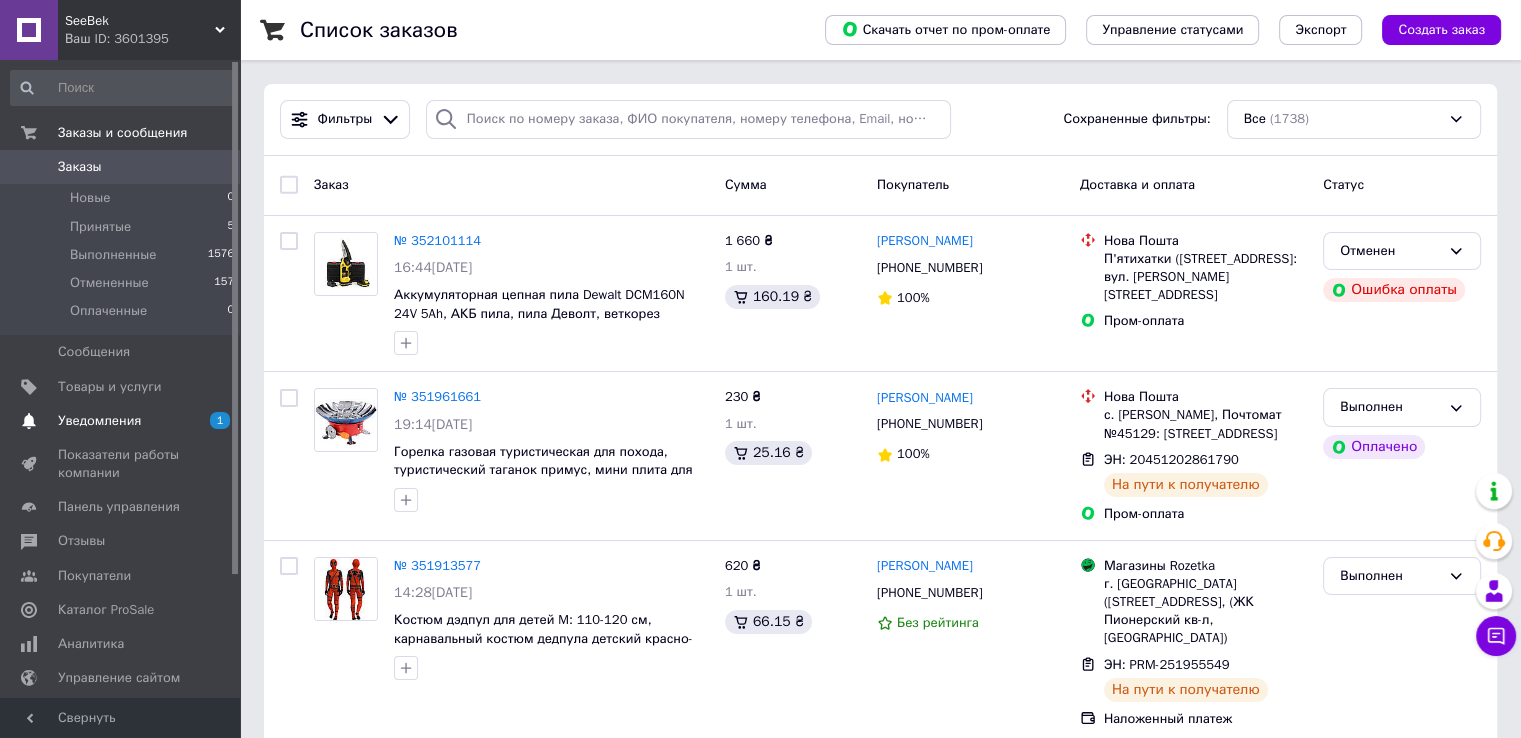 click on "Уведомления" at bounding box center (99, 421) 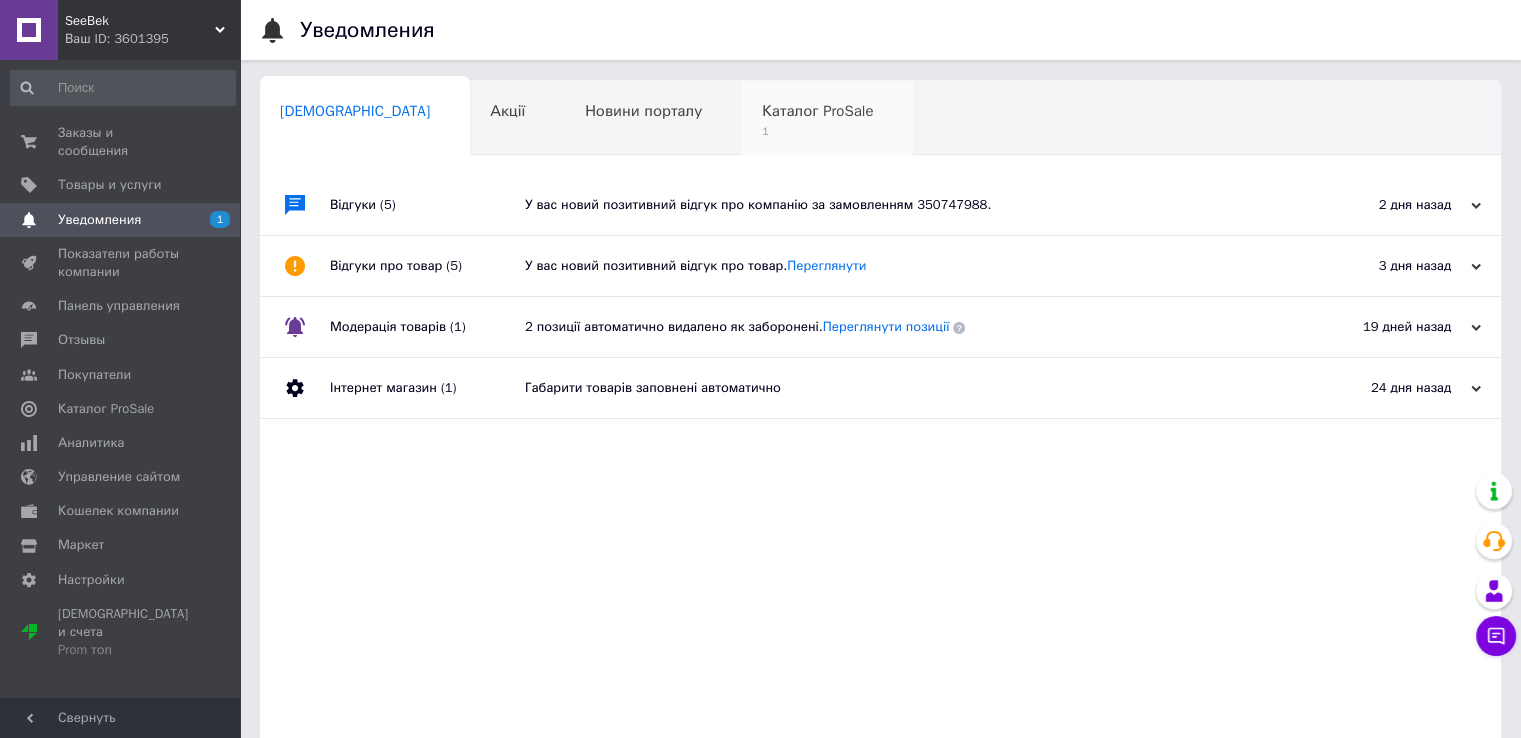 click on "1" at bounding box center [817, 131] 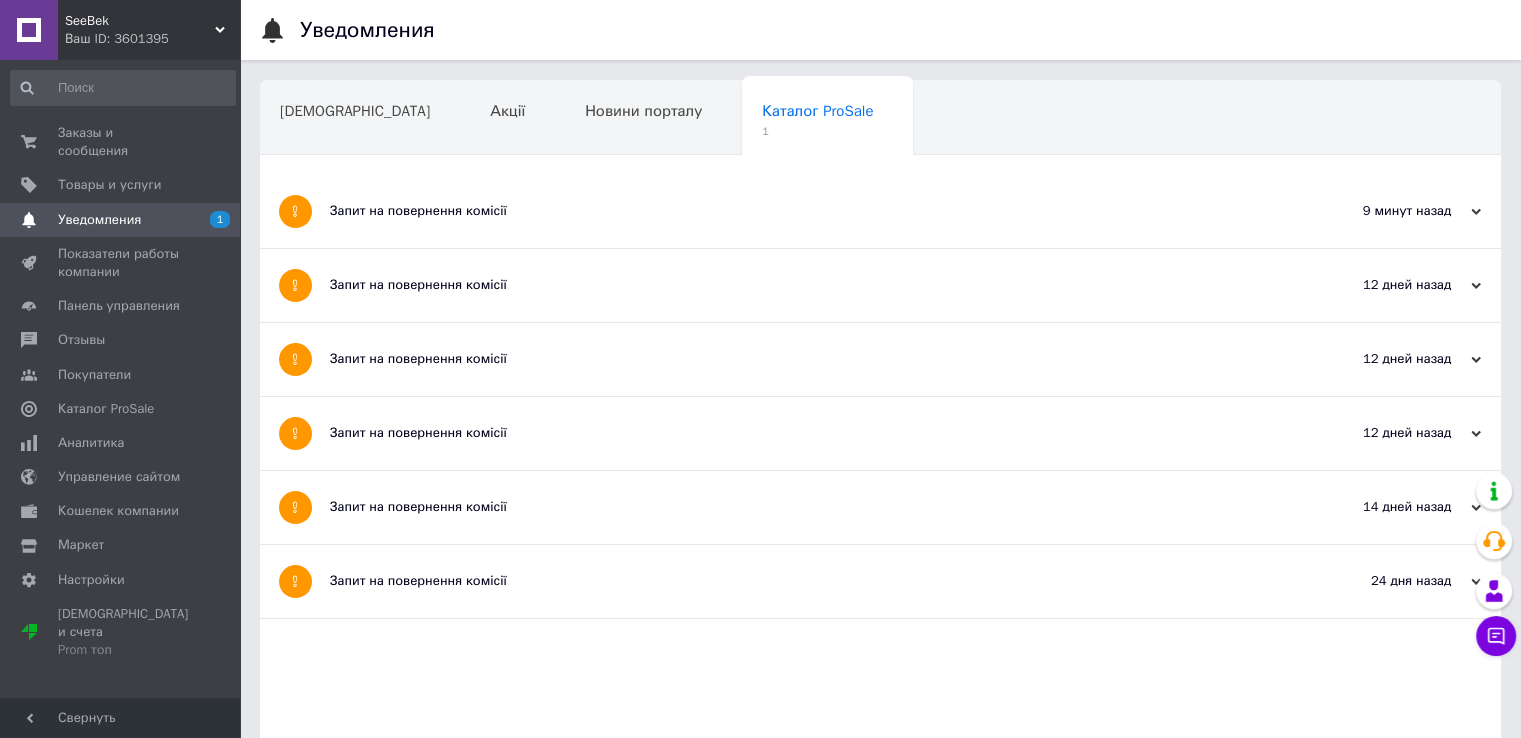 click on "Запит на повернення комісії" at bounding box center (805, 211) 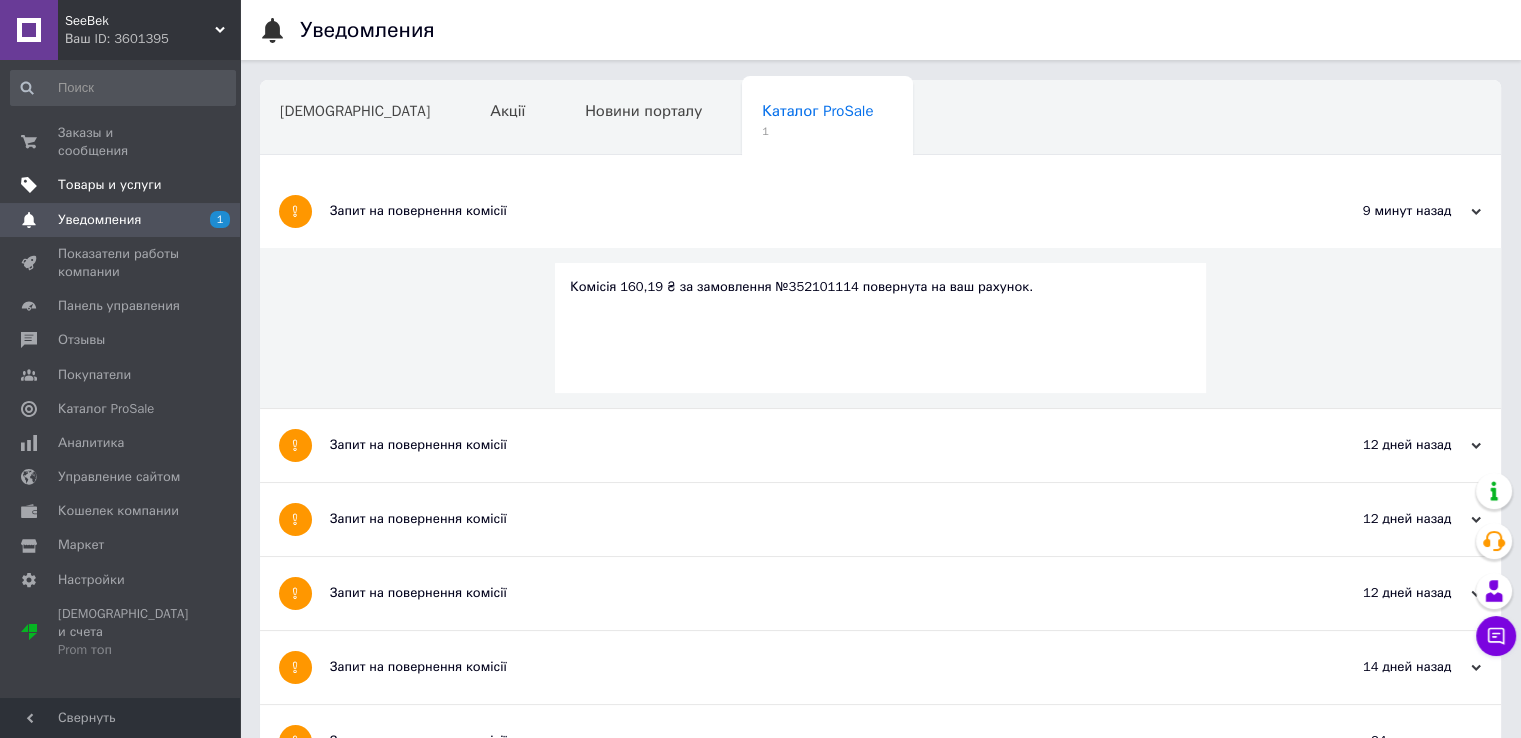 click on "Товары и услуги" at bounding box center (123, 185) 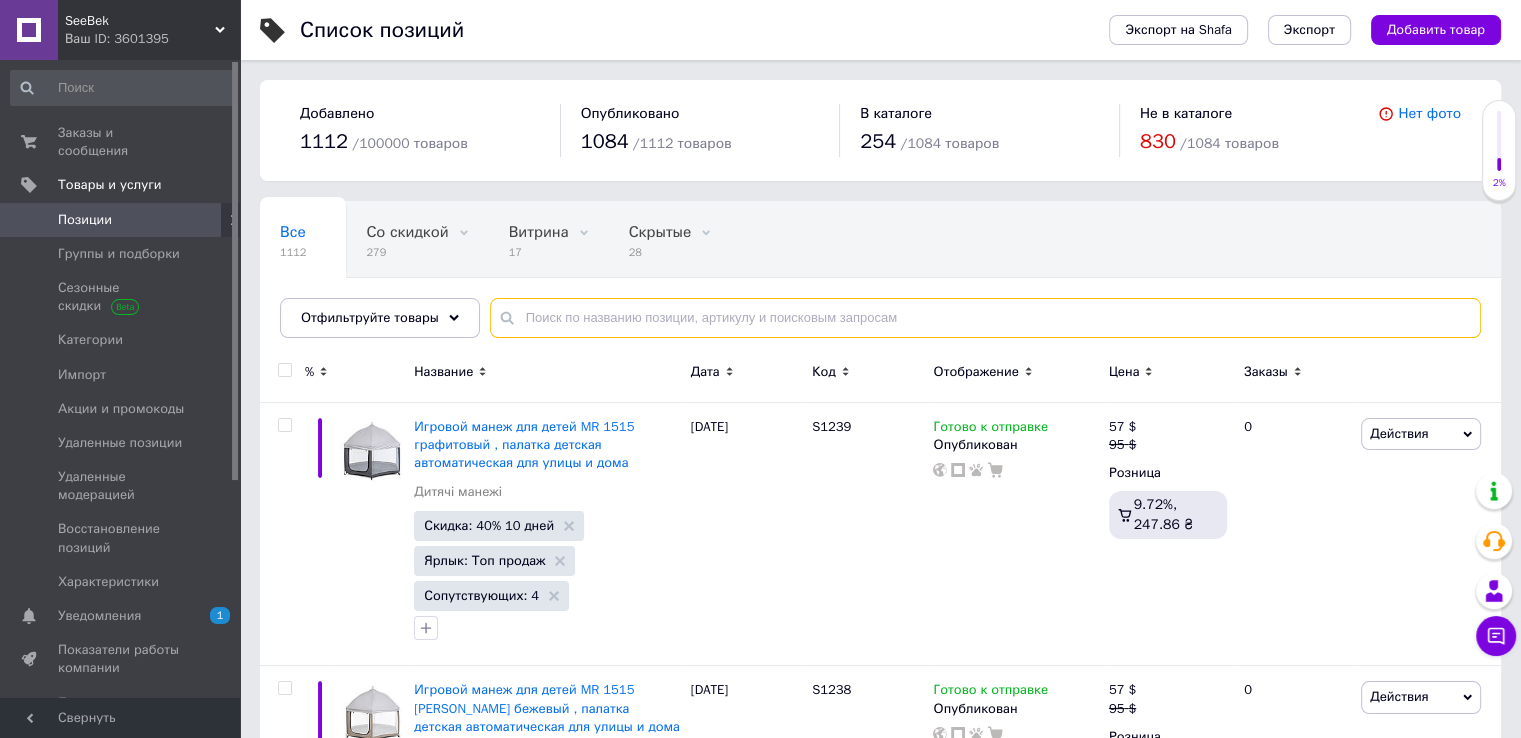 click at bounding box center [985, 318] 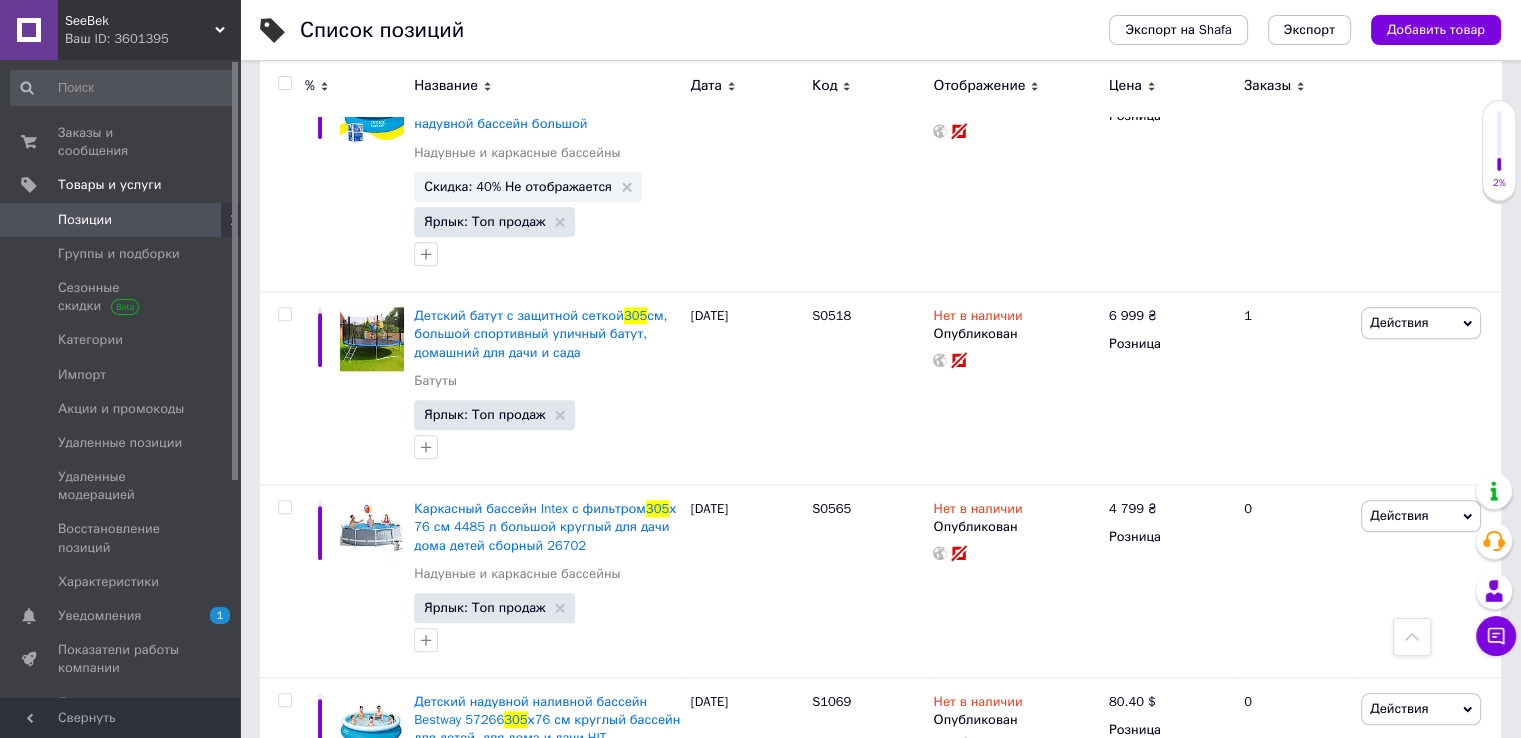 scroll, scrollTop: 2242, scrollLeft: 0, axis: vertical 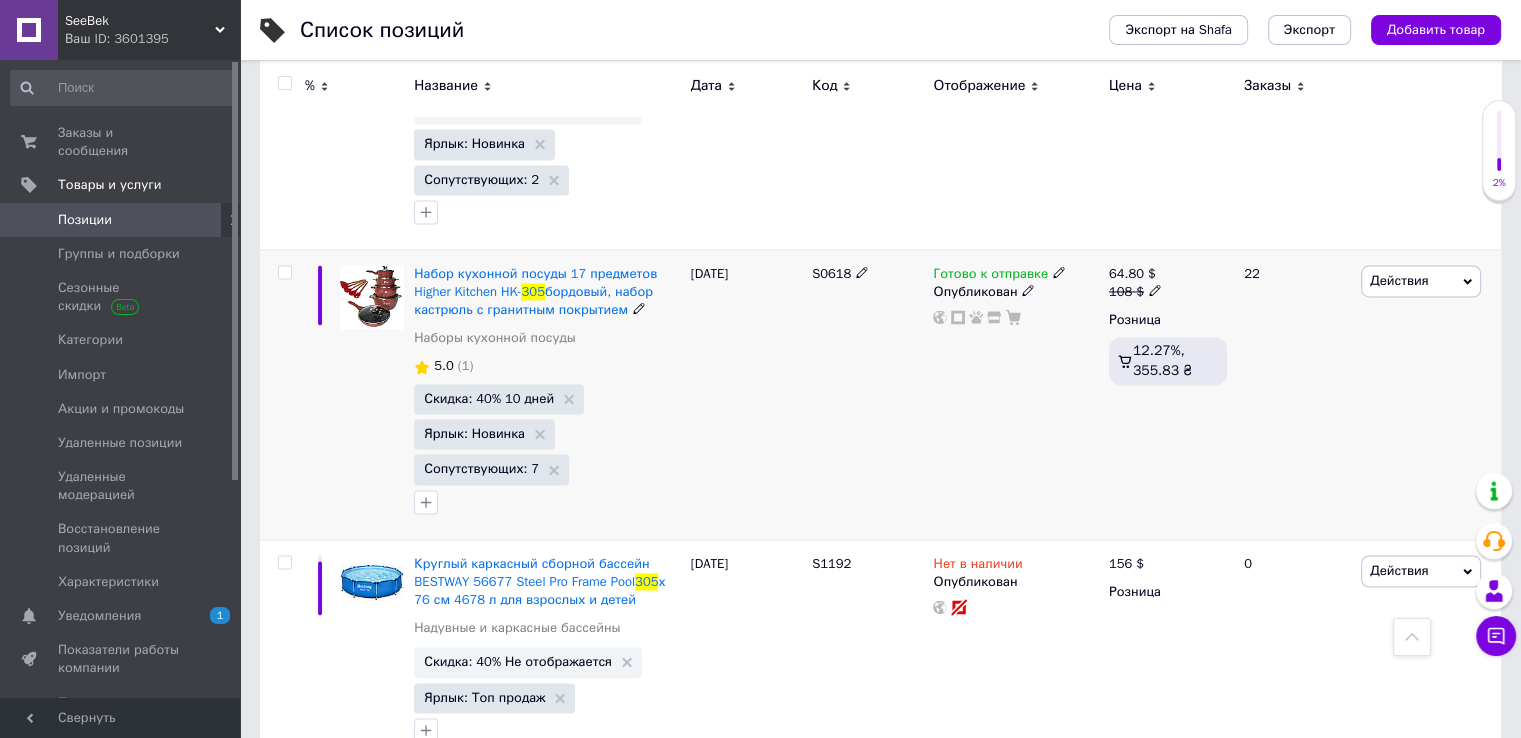 type on "305" 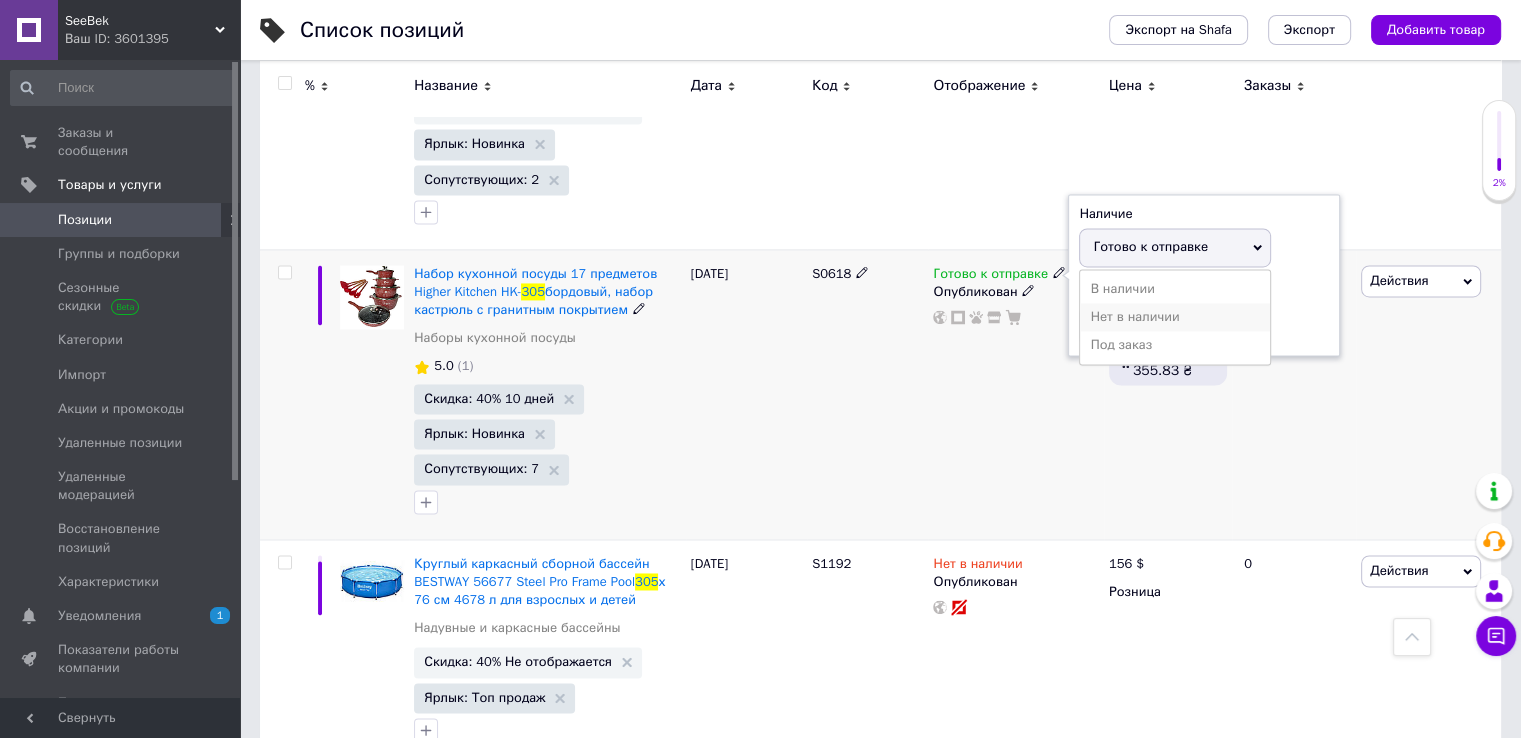 click on "Нет в наличии" at bounding box center [1175, 317] 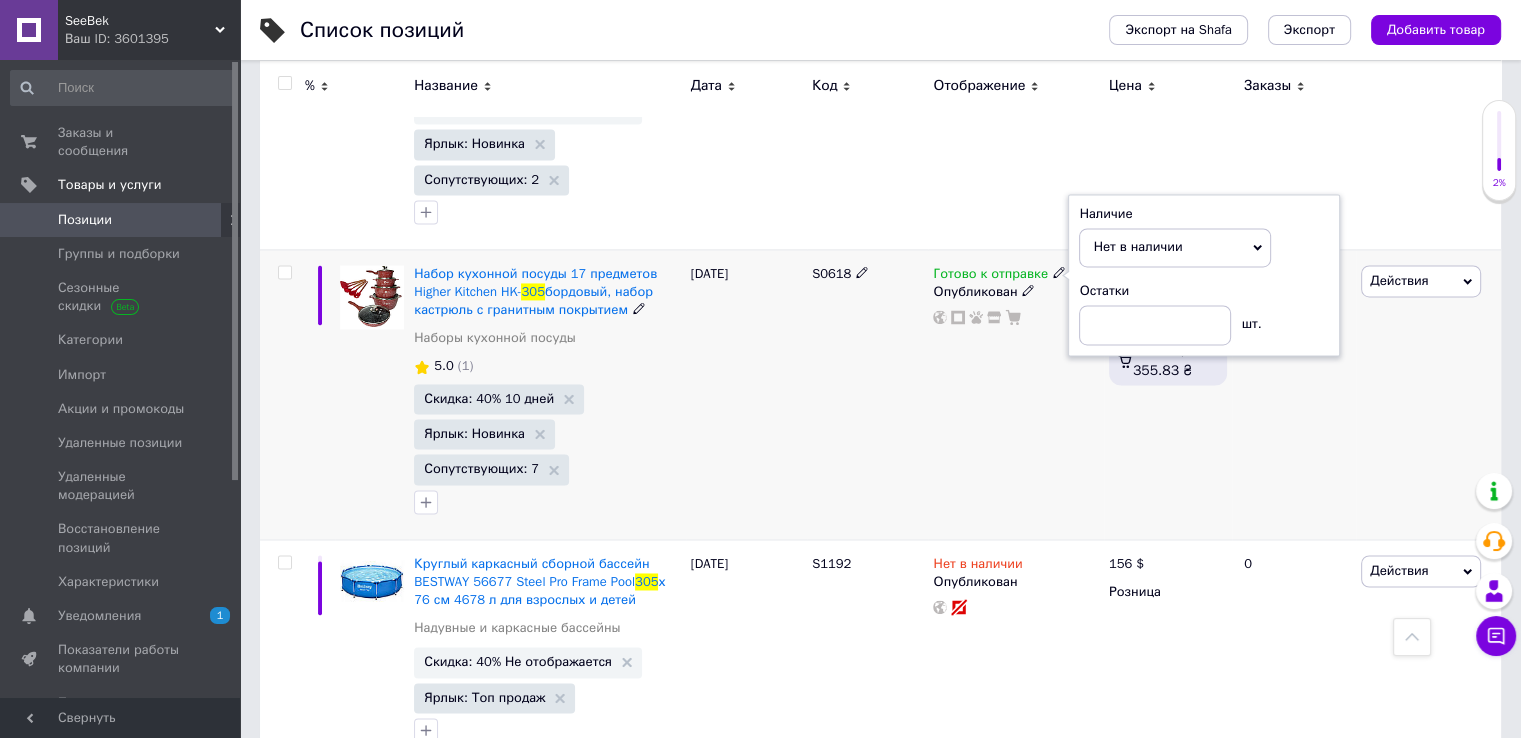 click on "Готово к отправке Наличие Нет в наличии В наличии Под заказ Готово к отправке Остатки шт. Опубликован" at bounding box center [1015, 394] 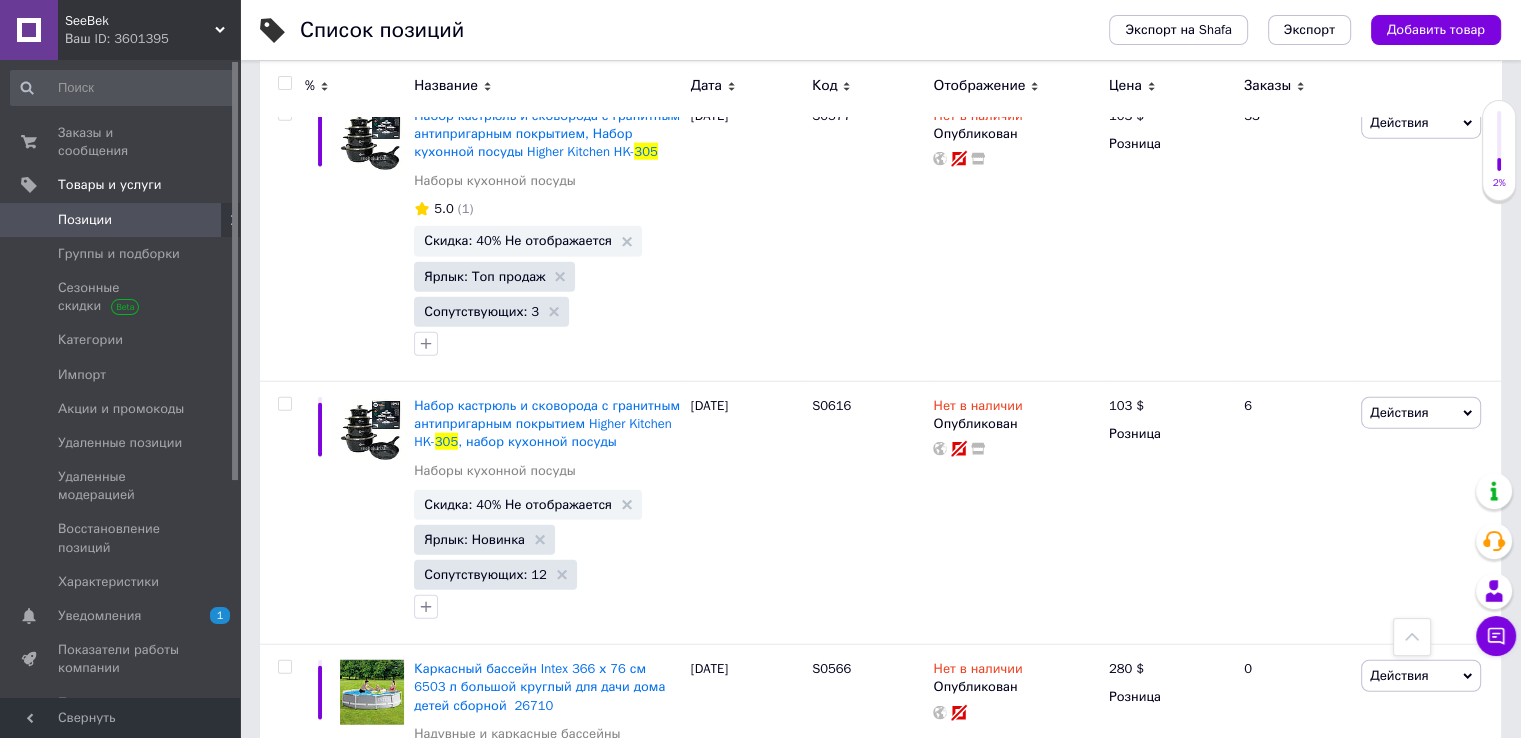 scroll, scrollTop: 5200, scrollLeft: 0, axis: vertical 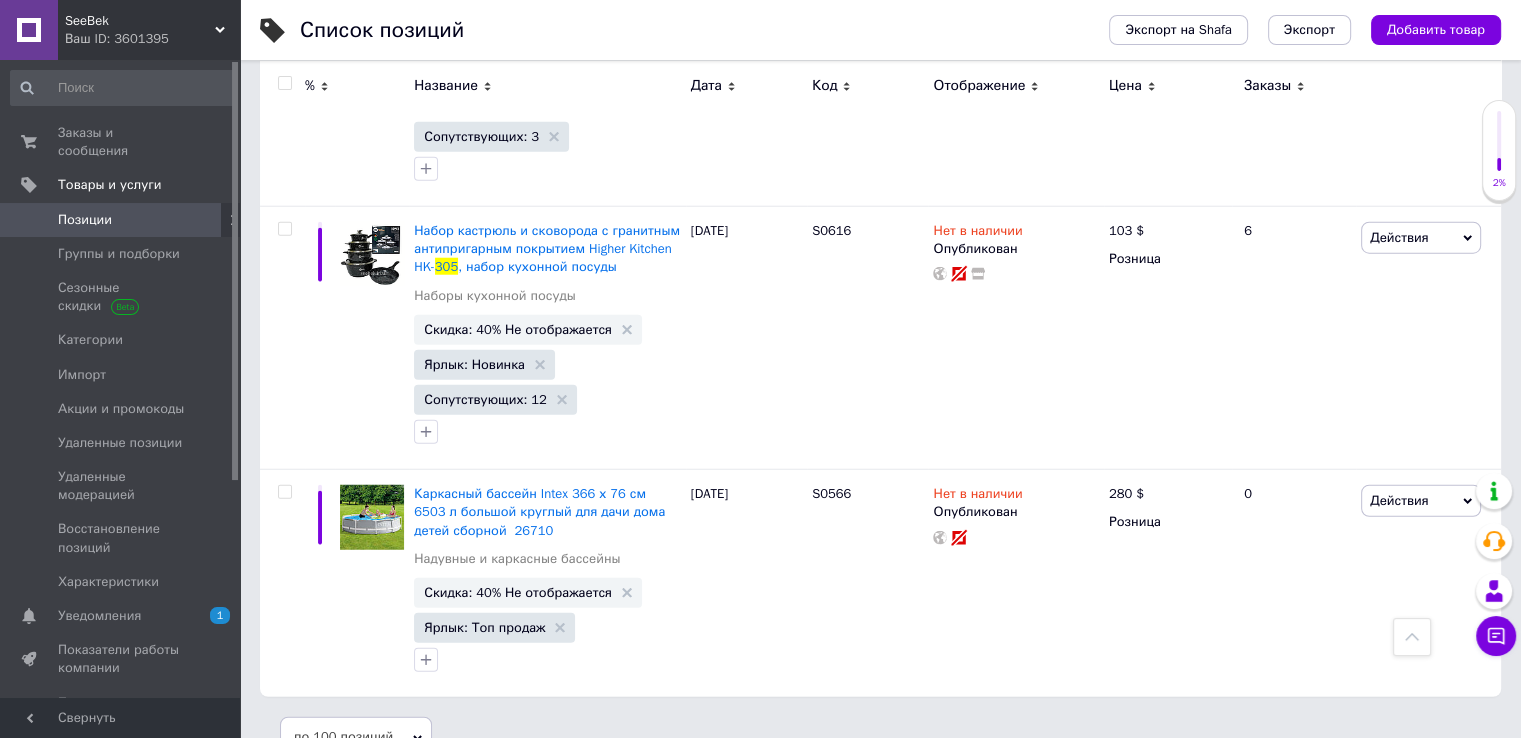 click on "Ваш ID: 3601395" at bounding box center (152, 39) 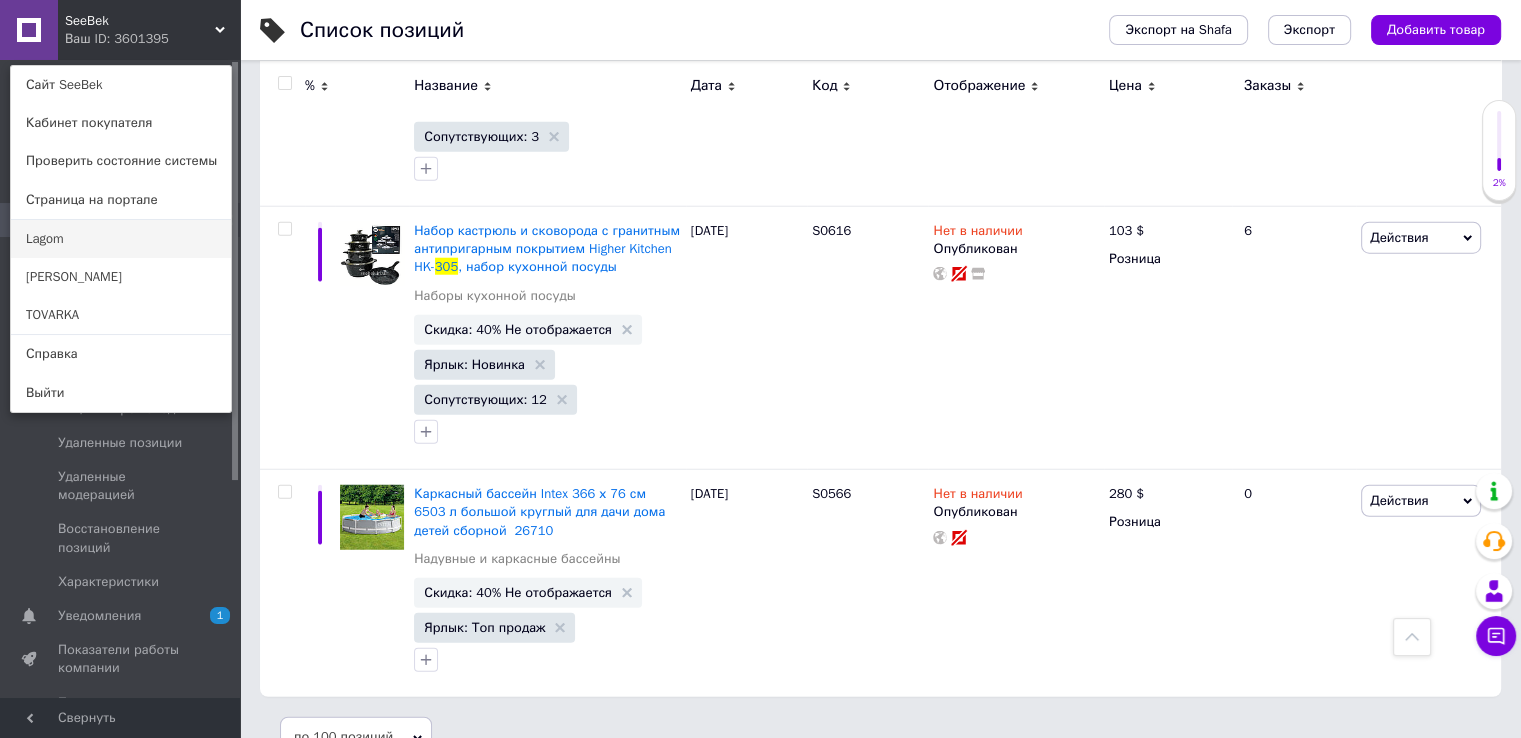 click on "Lagom" at bounding box center (121, 239) 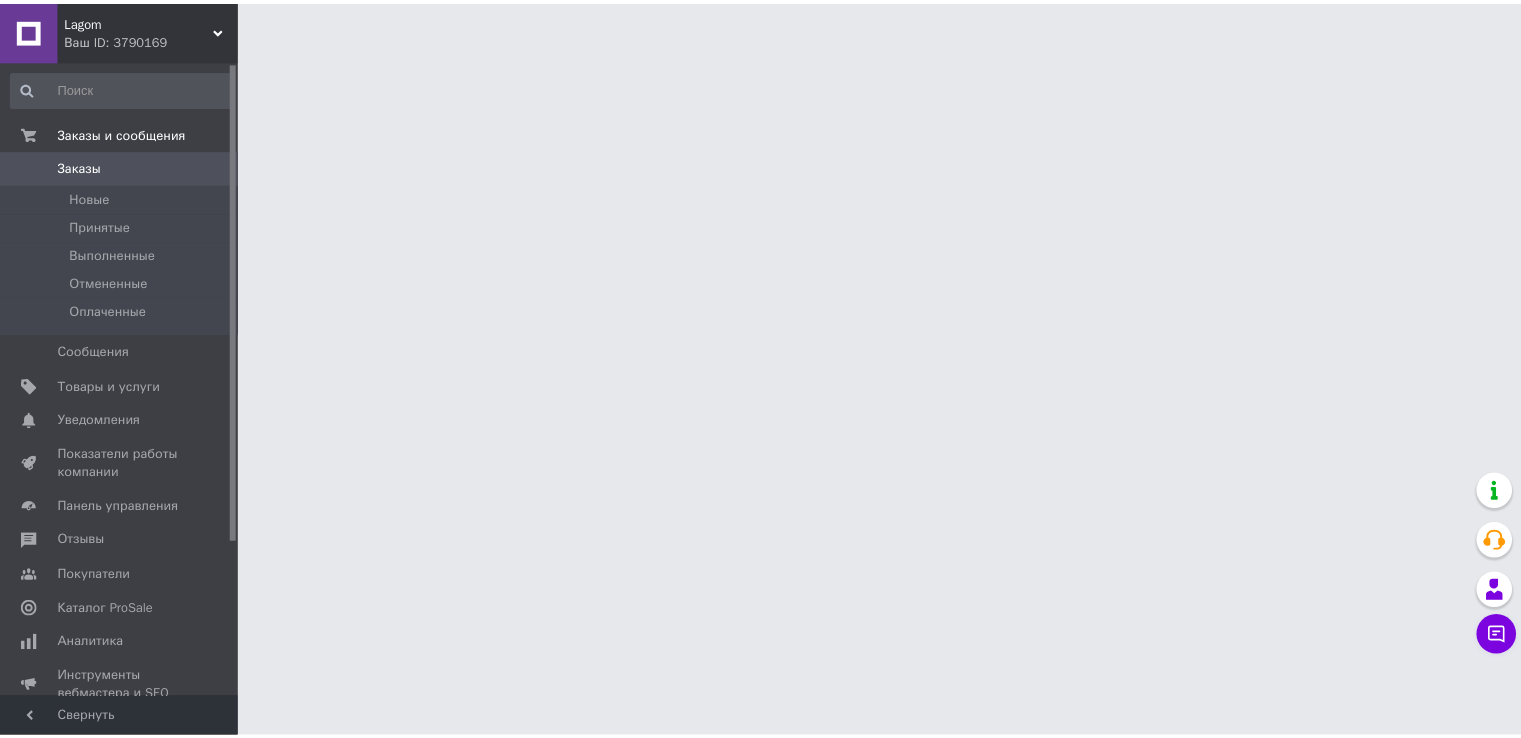 scroll, scrollTop: 0, scrollLeft: 0, axis: both 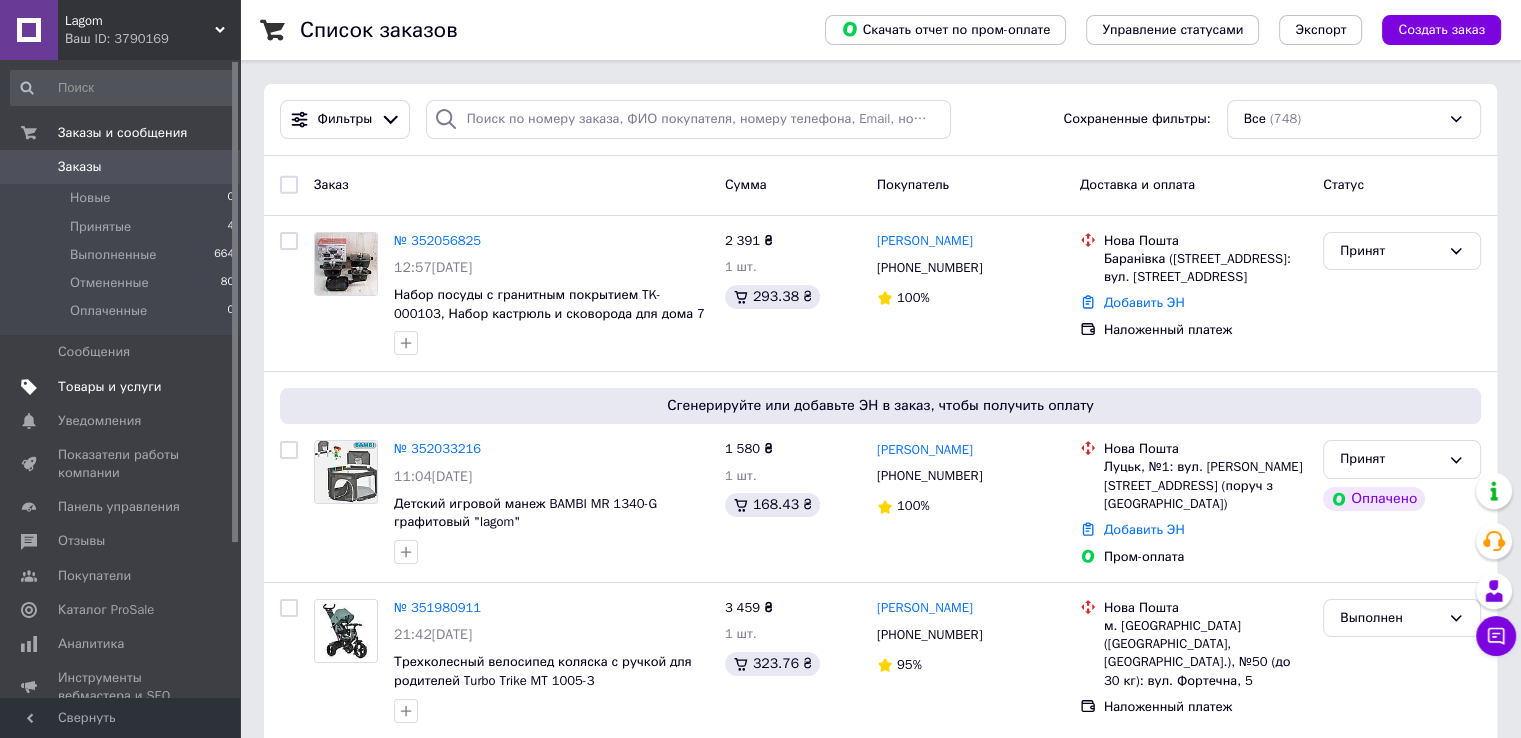 click on "Товары и услуги" at bounding box center (110, 387) 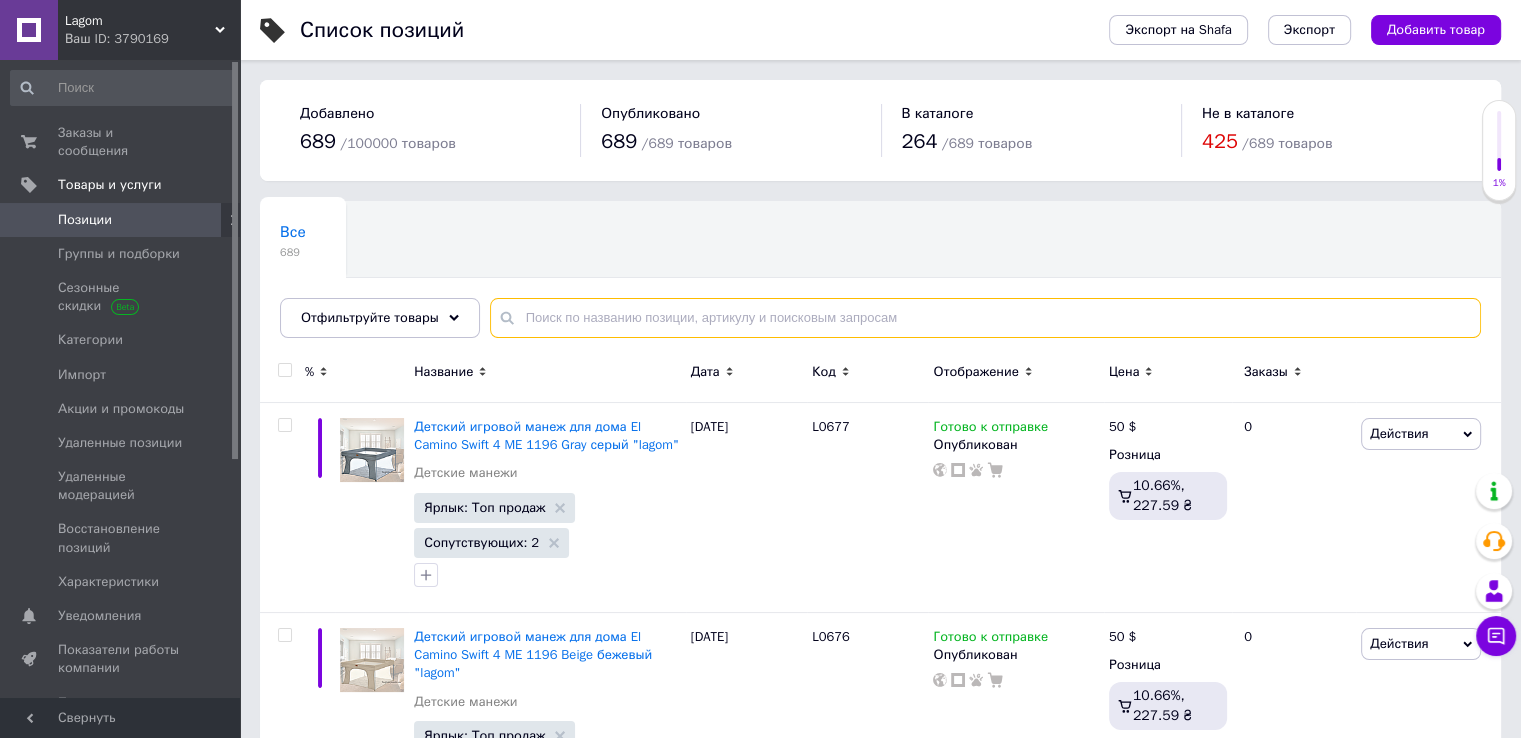 click at bounding box center [985, 318] 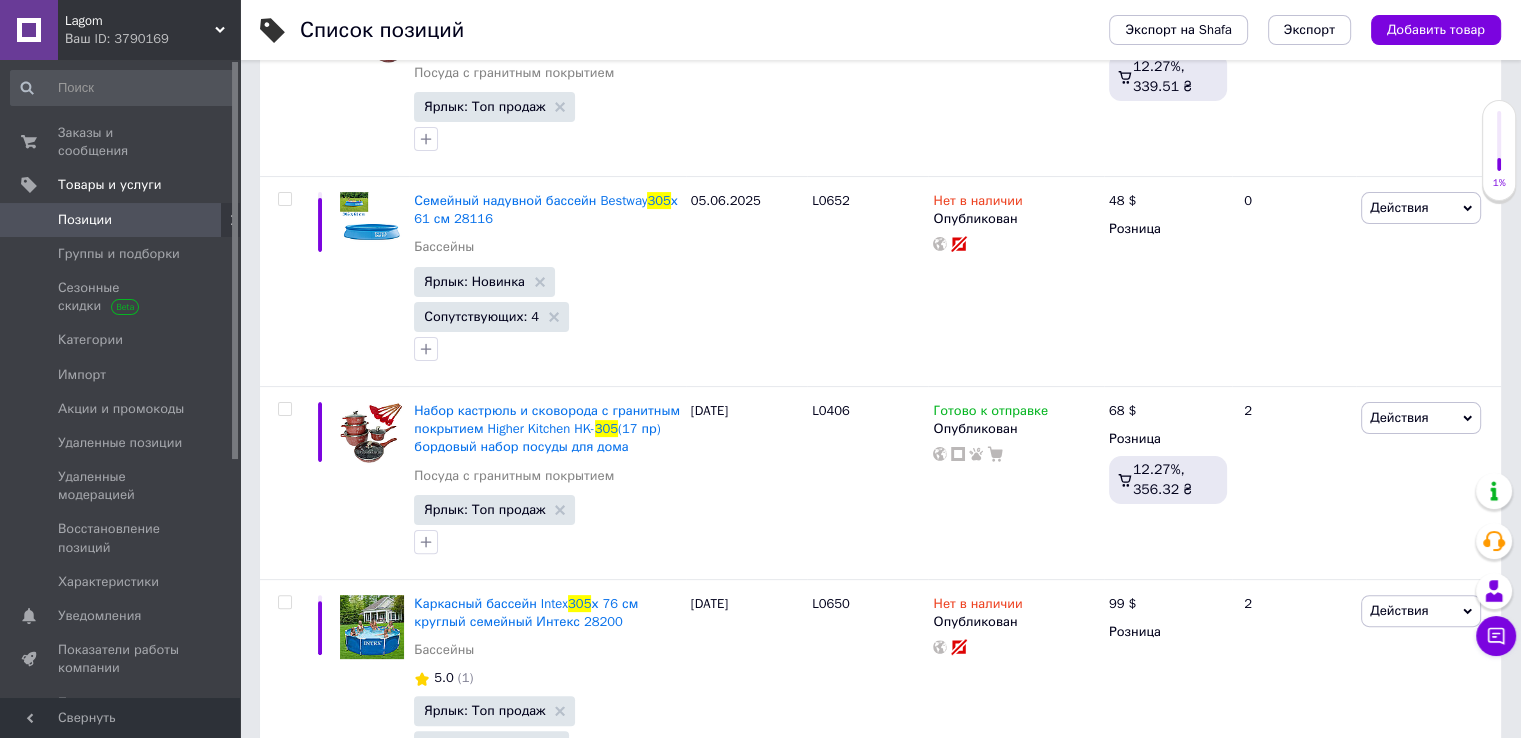scroll, scrollTop: 524, scrollLeft: 0, axis: vertical 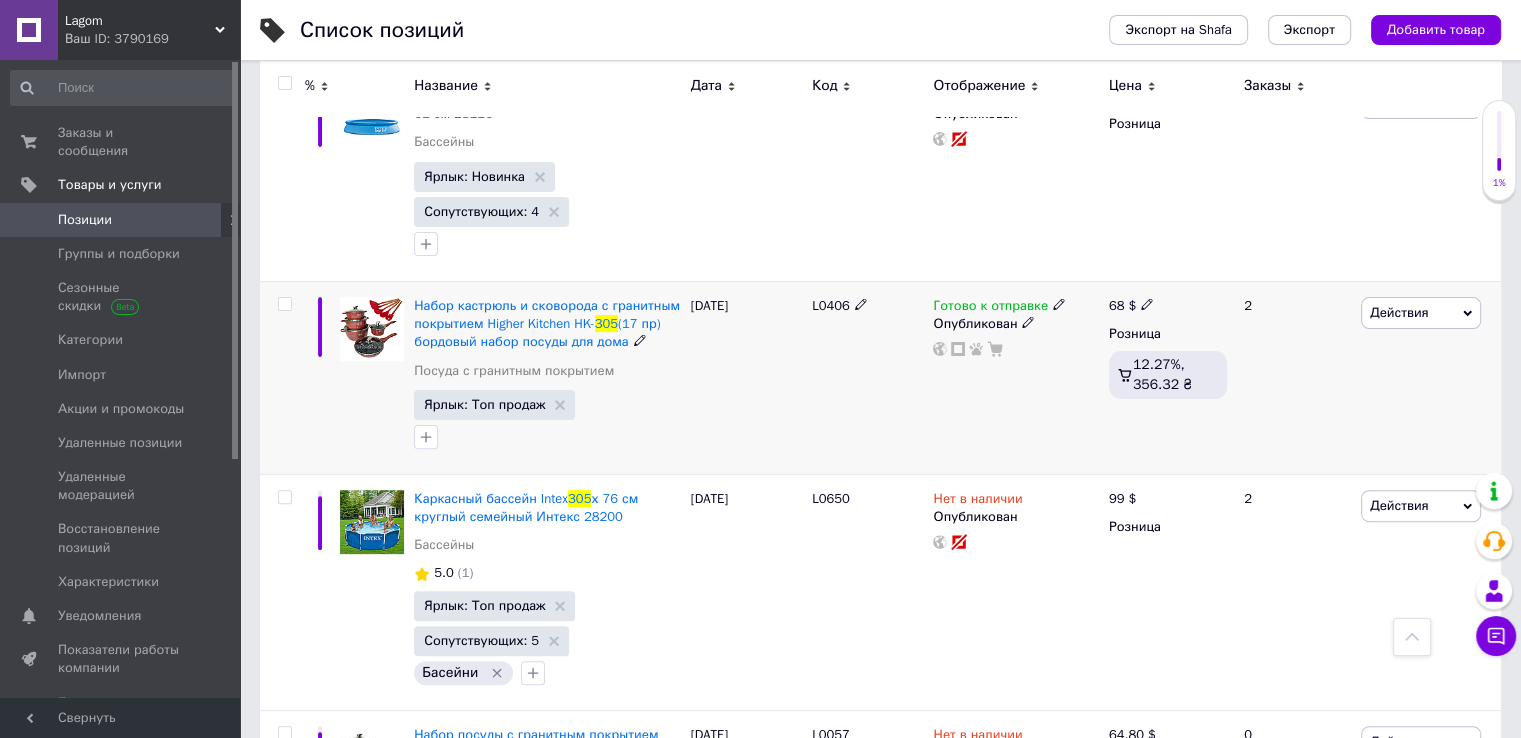 type on "305" 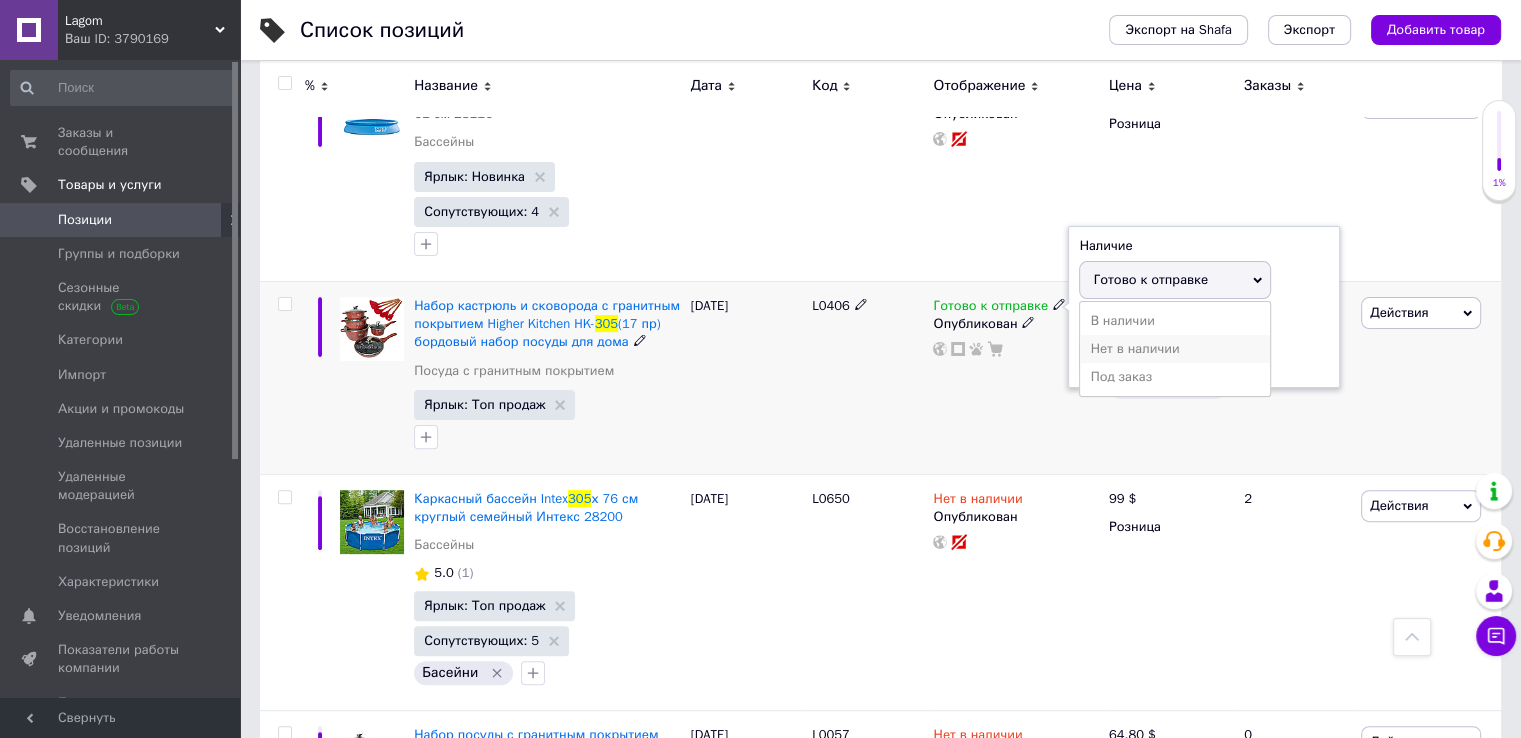 click on "Нет в наличии" at bounding box center [1175, 349] 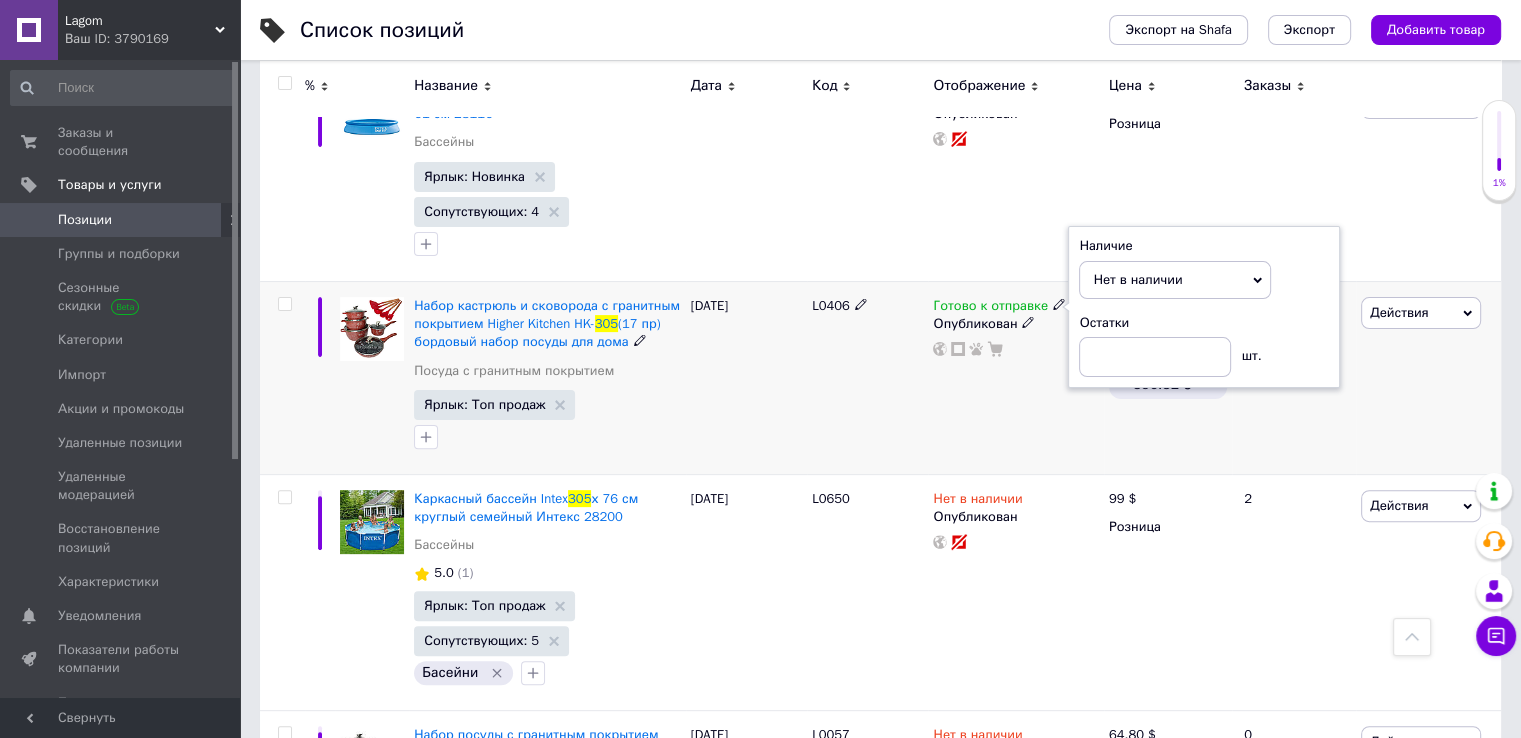 click on "L0406" at bounding box center (867, 377) 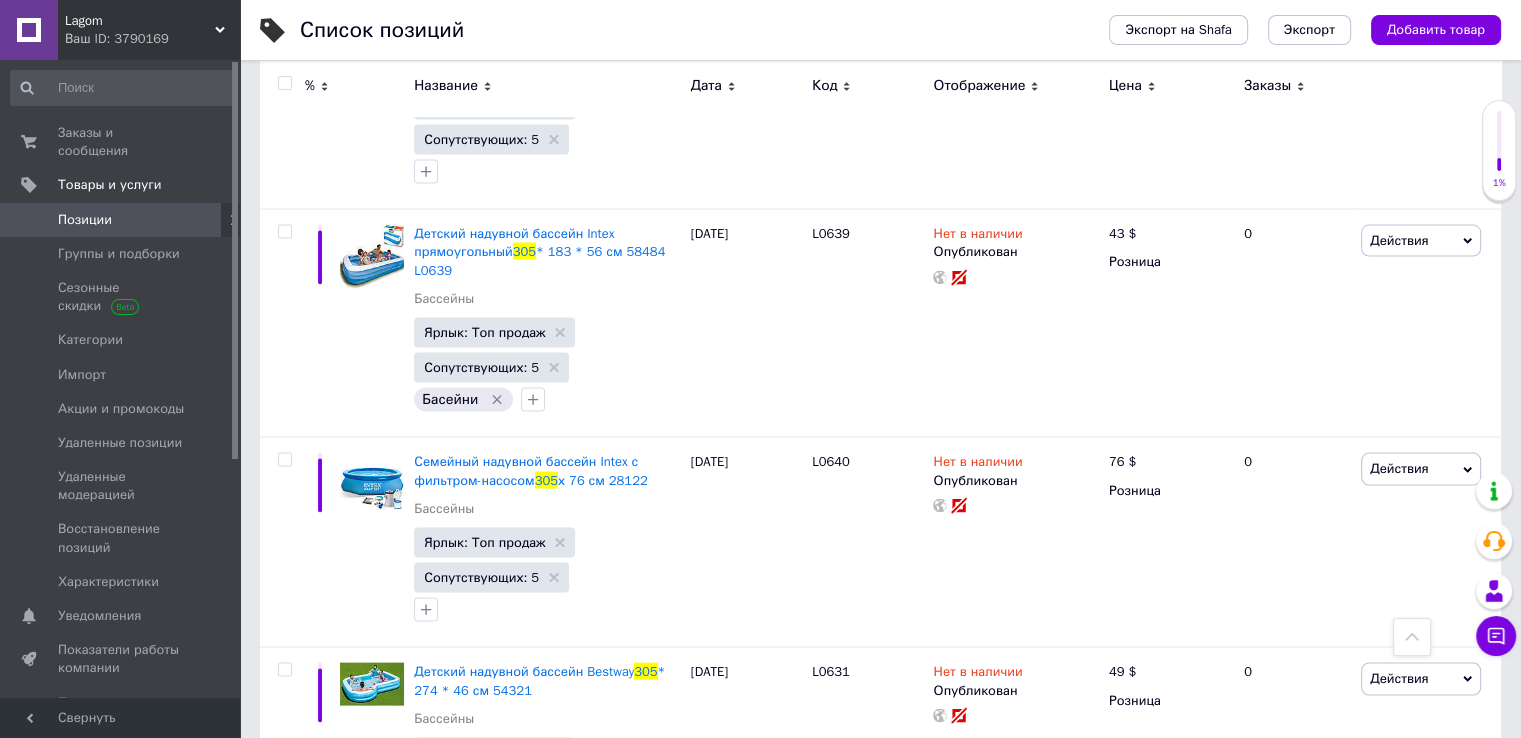 scroll, scrollTop: 4110, scrollLeft: 0, axis: vertical 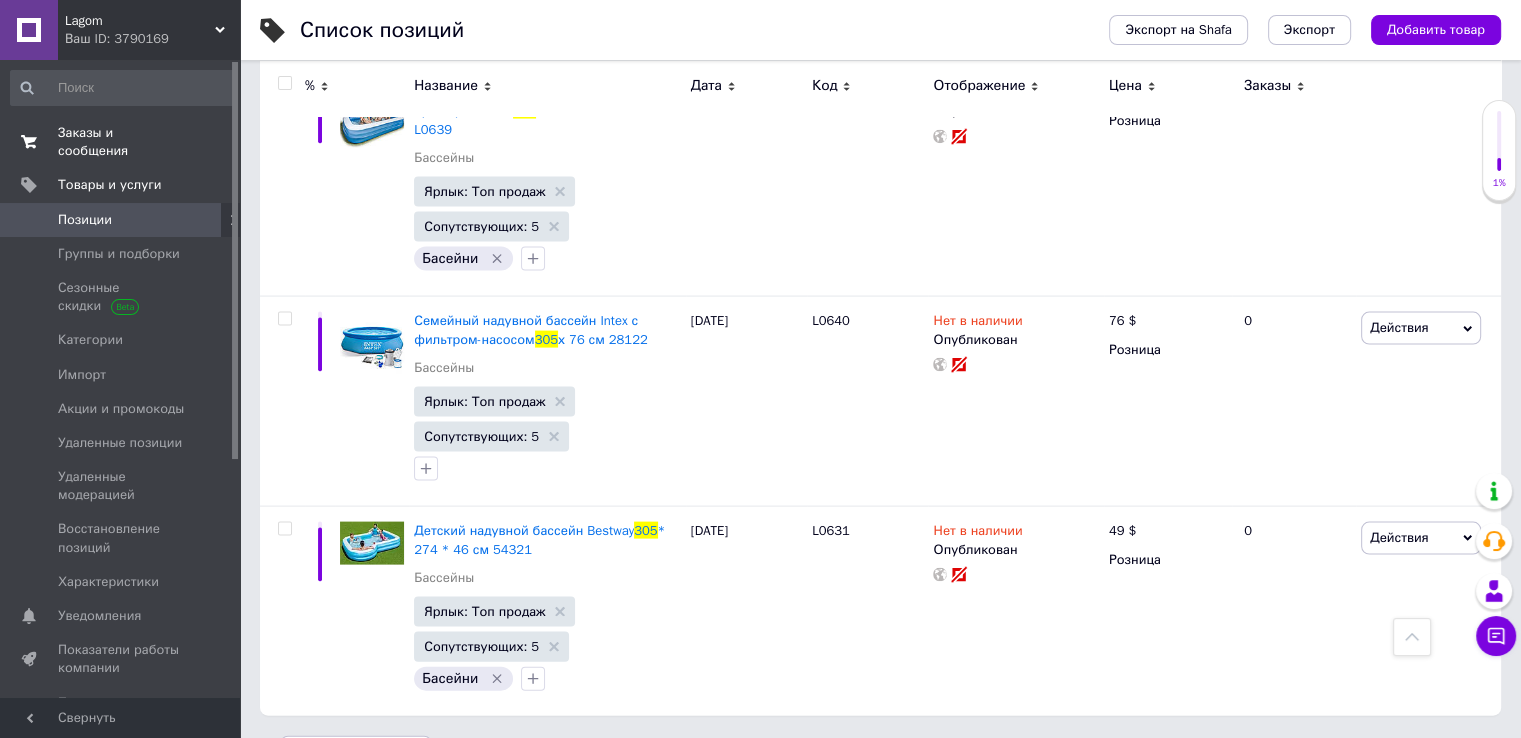 click on "Заказы и сообщения" at bounding box center (121, 142) 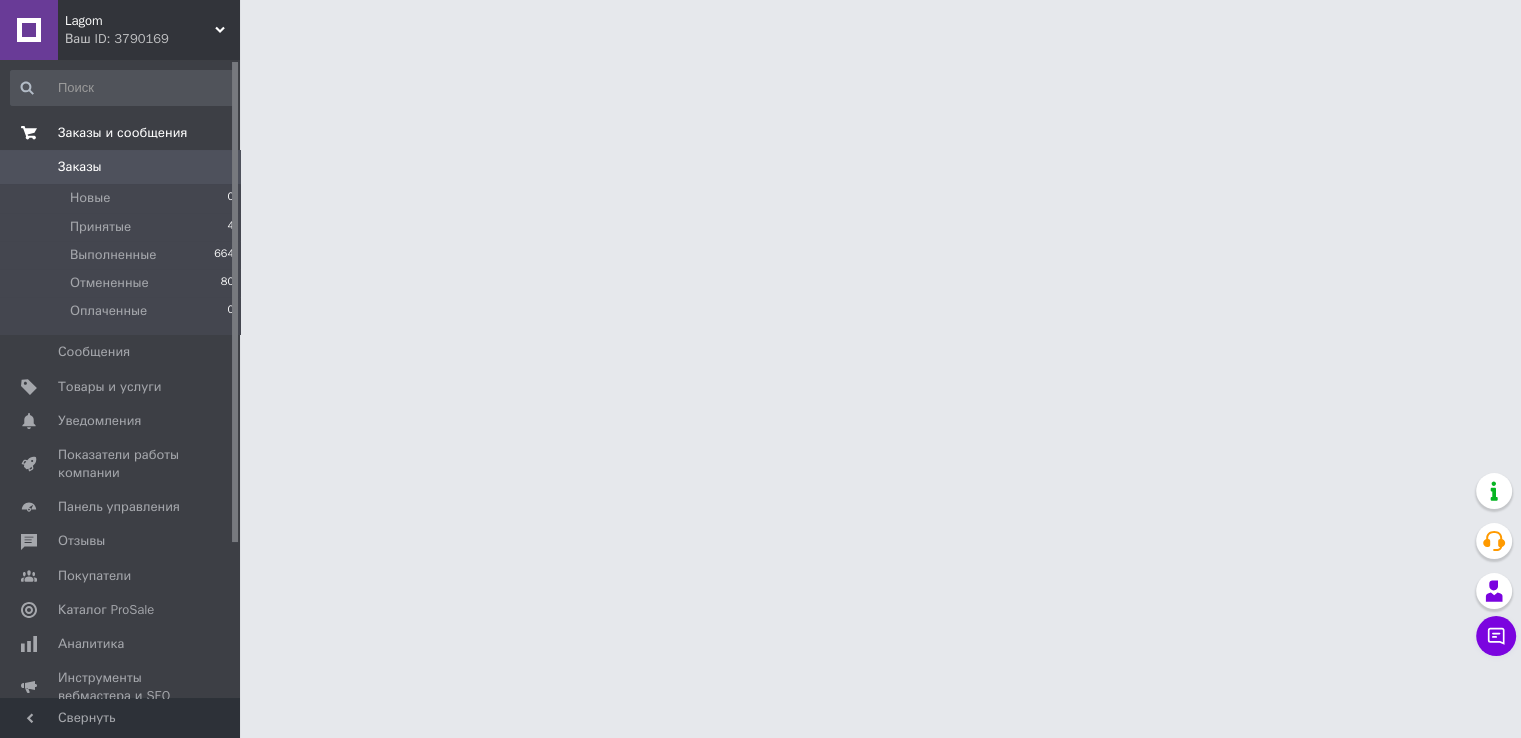 scroll, scrollTop: 0, scrollLeft: 0, axis: both 